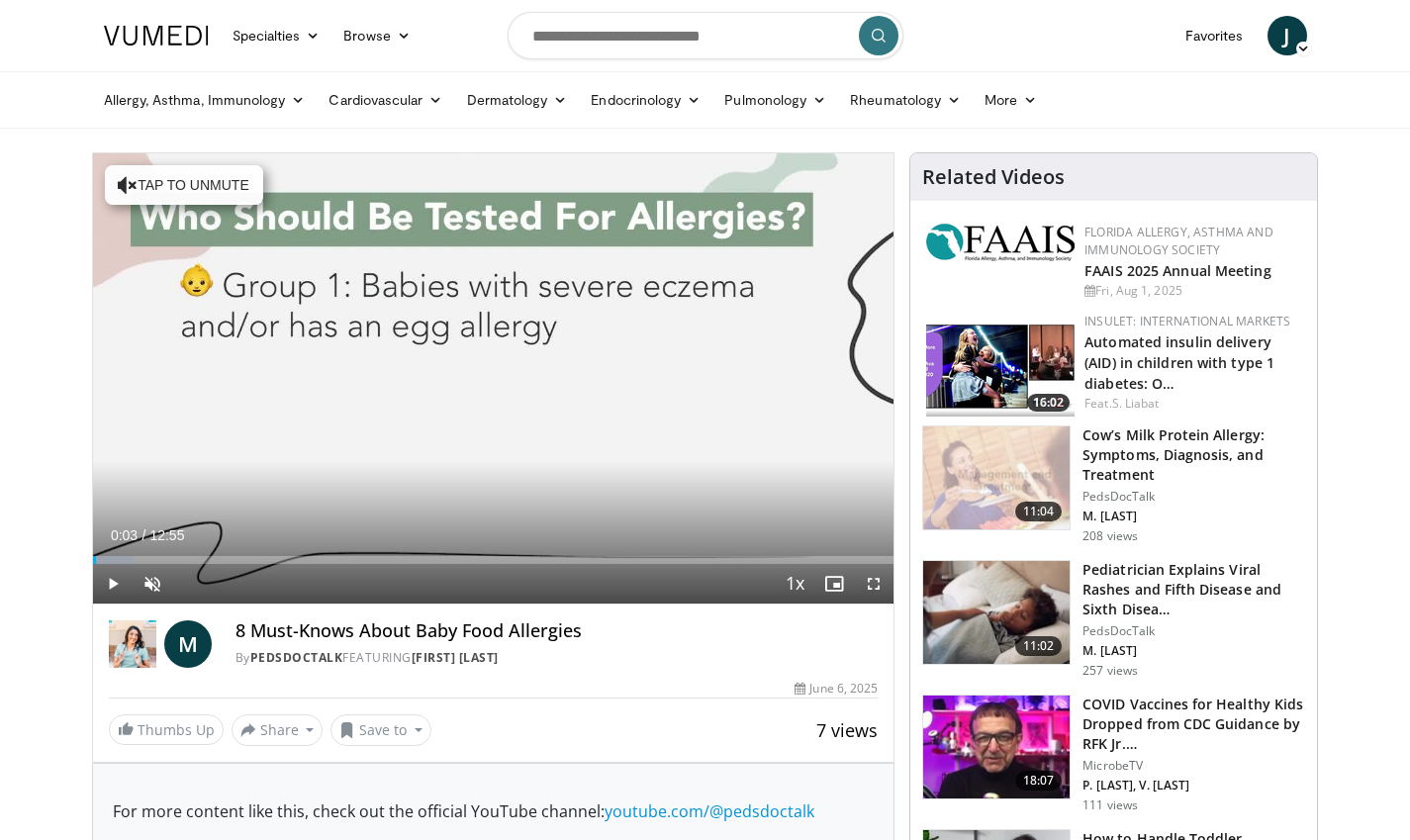 scroll, scrollTop: 0, scrollLeft: 0, axis: both 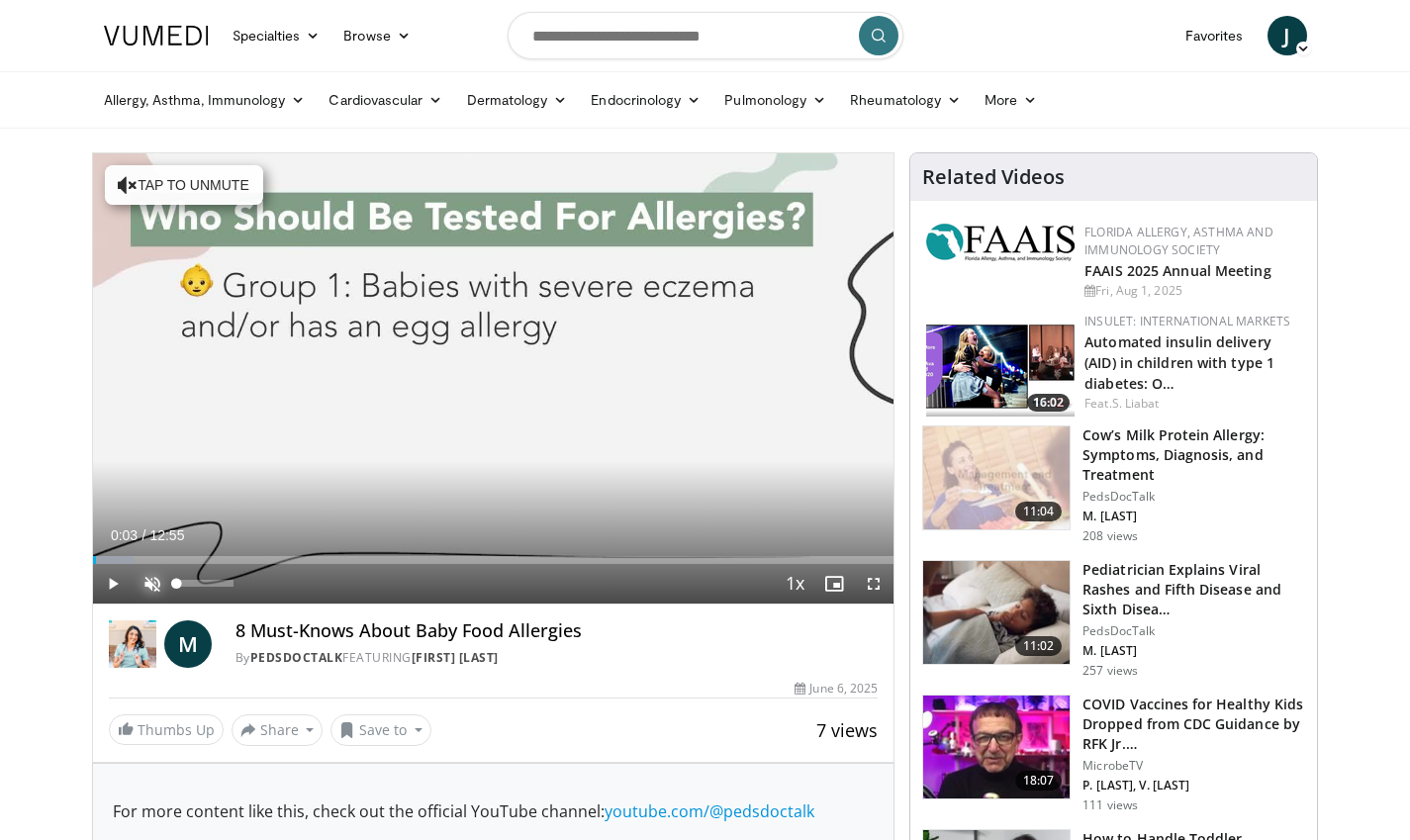 click at bounding box center [152, 584] 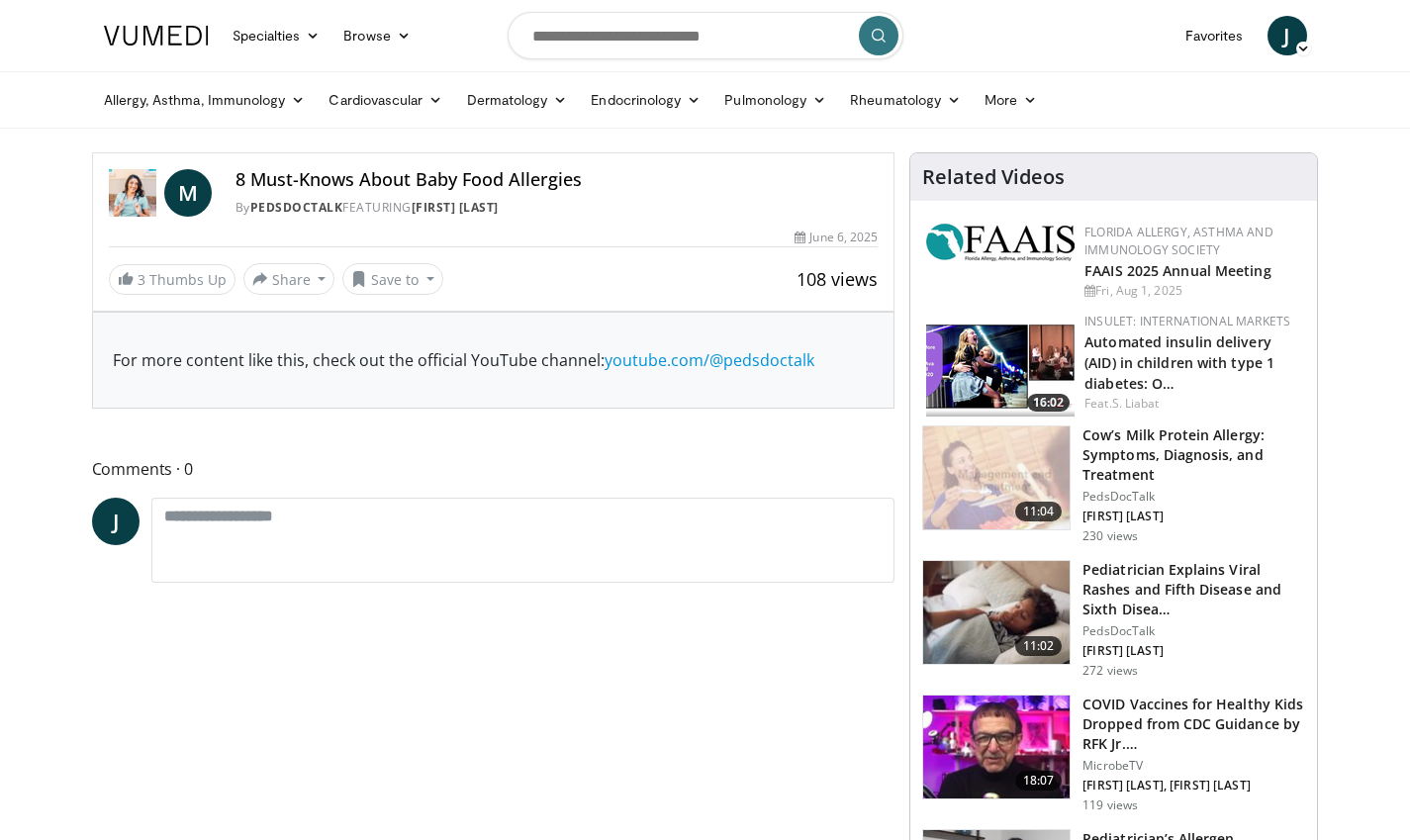 scroll, scrollTop: 0, scrollLeft: 0, axis: both 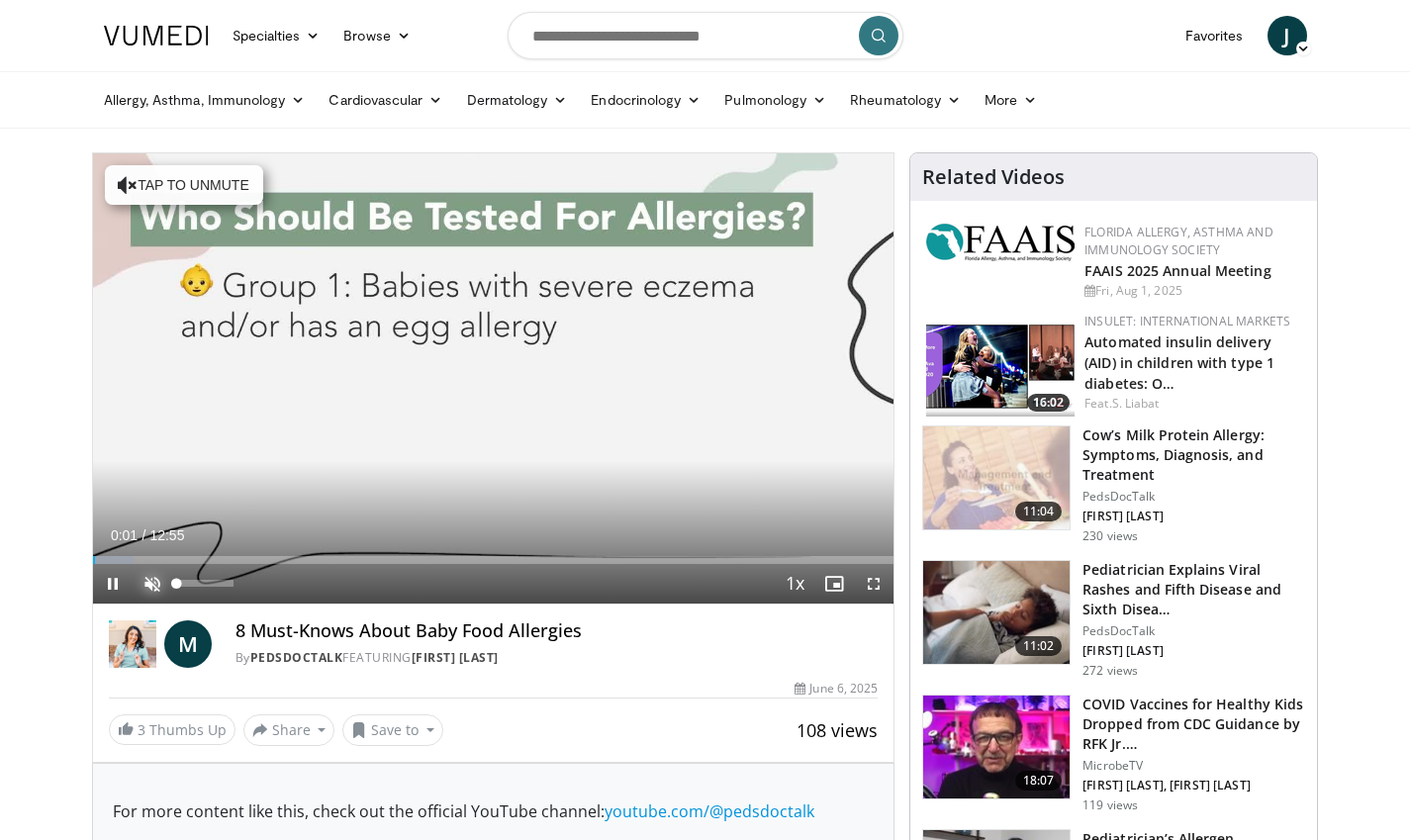 click at bounding box center [152, 584] 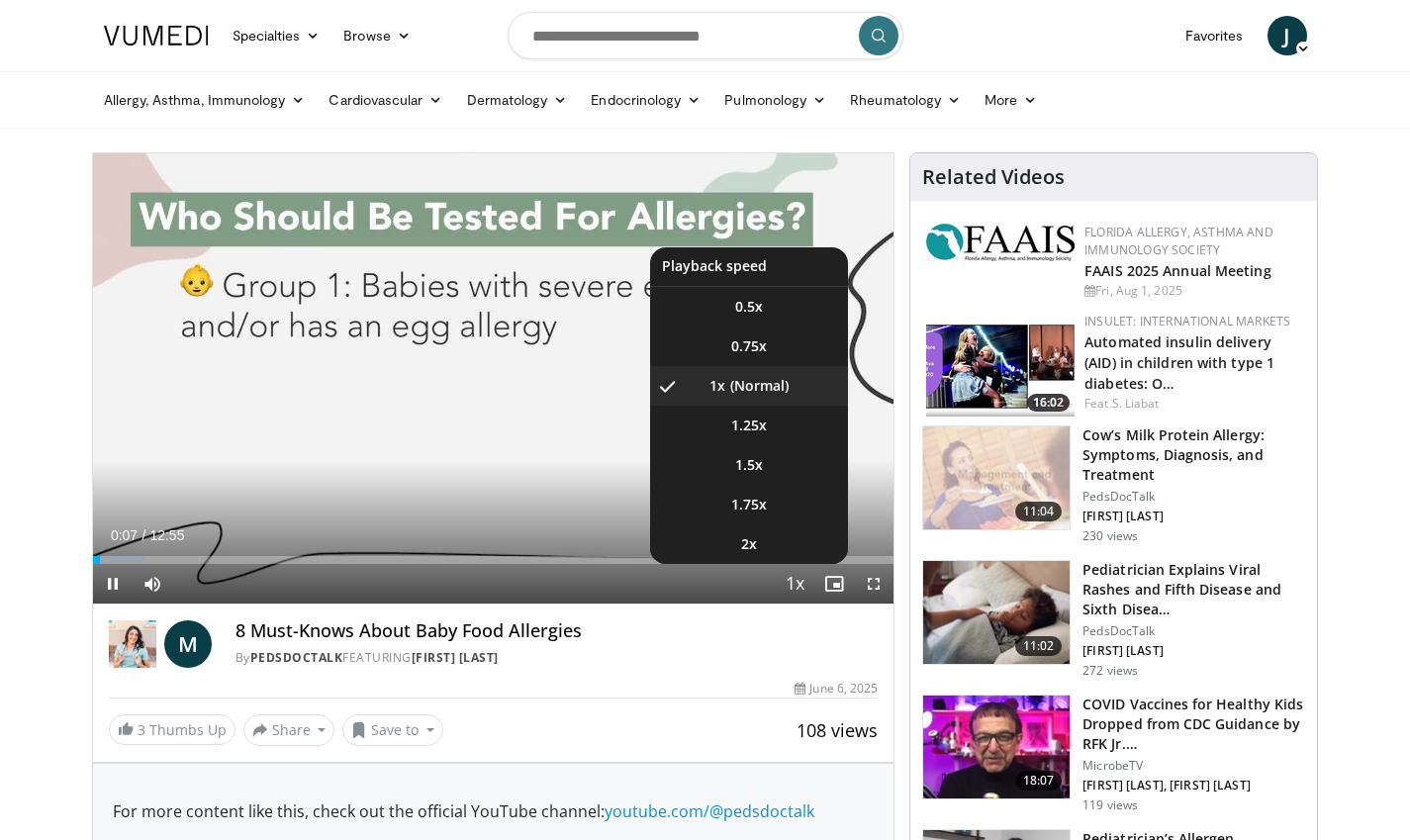 click at bounding box center [795, 585] 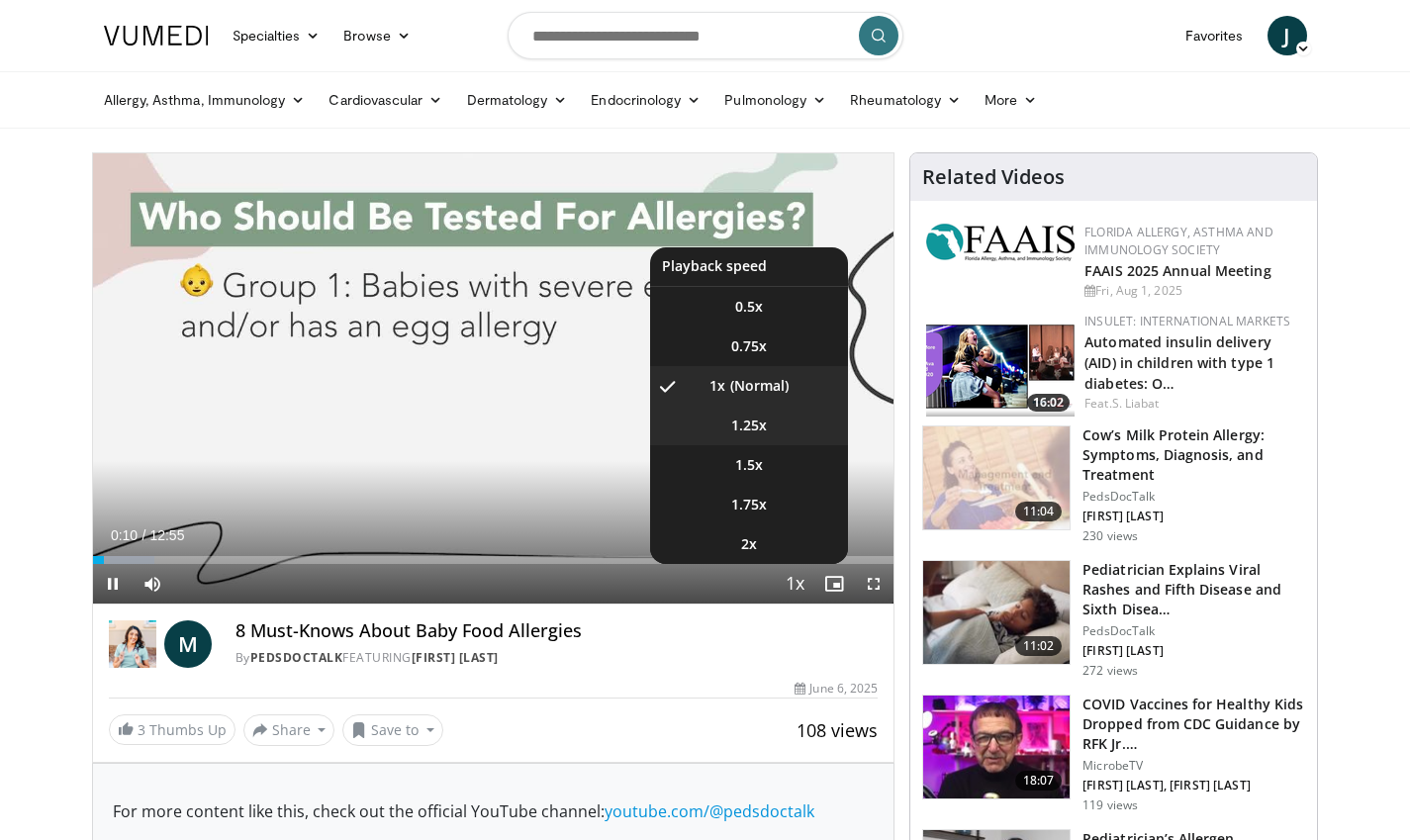 click on "1.25x" at bounding box center (749, 425) 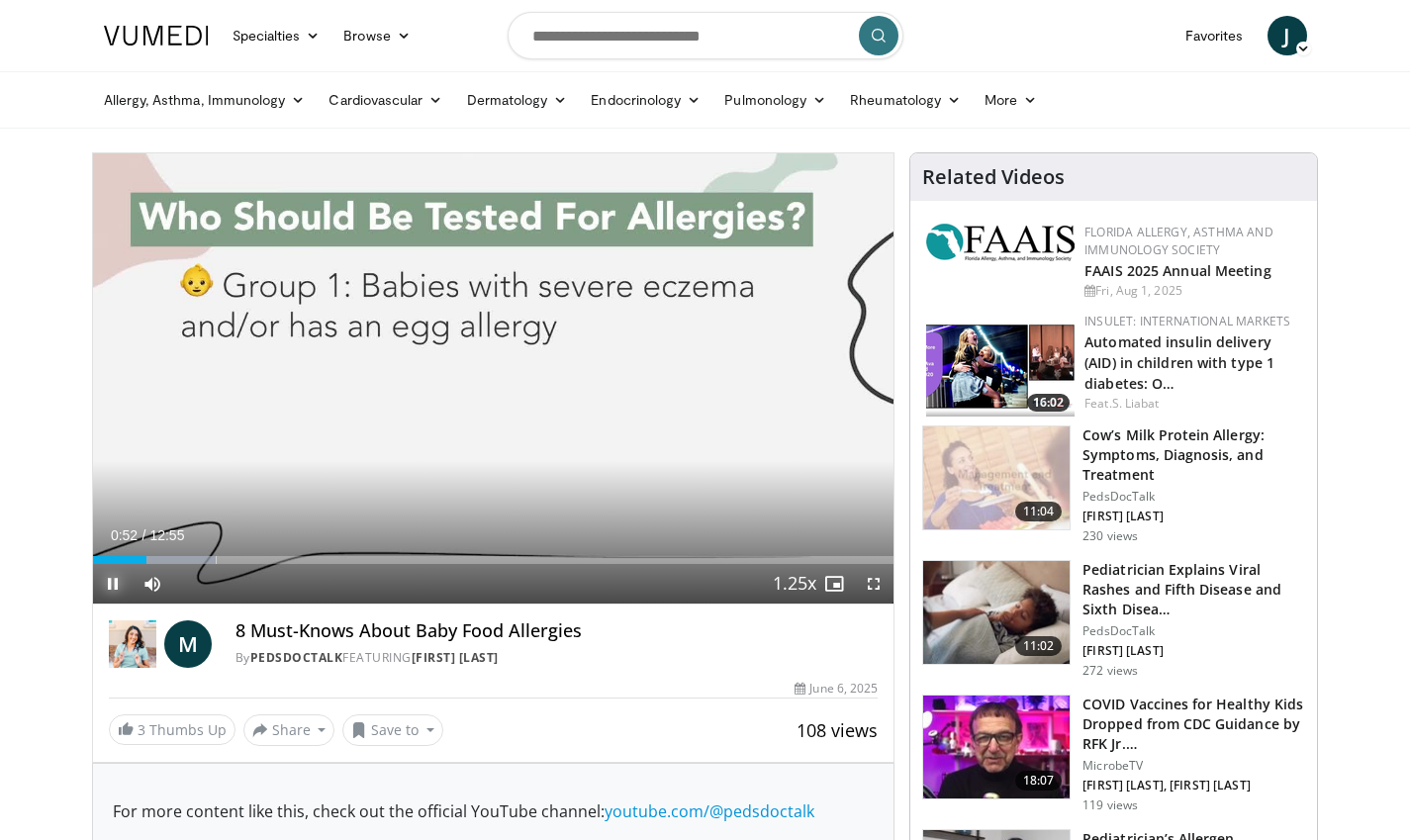 click at bounding box center (113, 584) 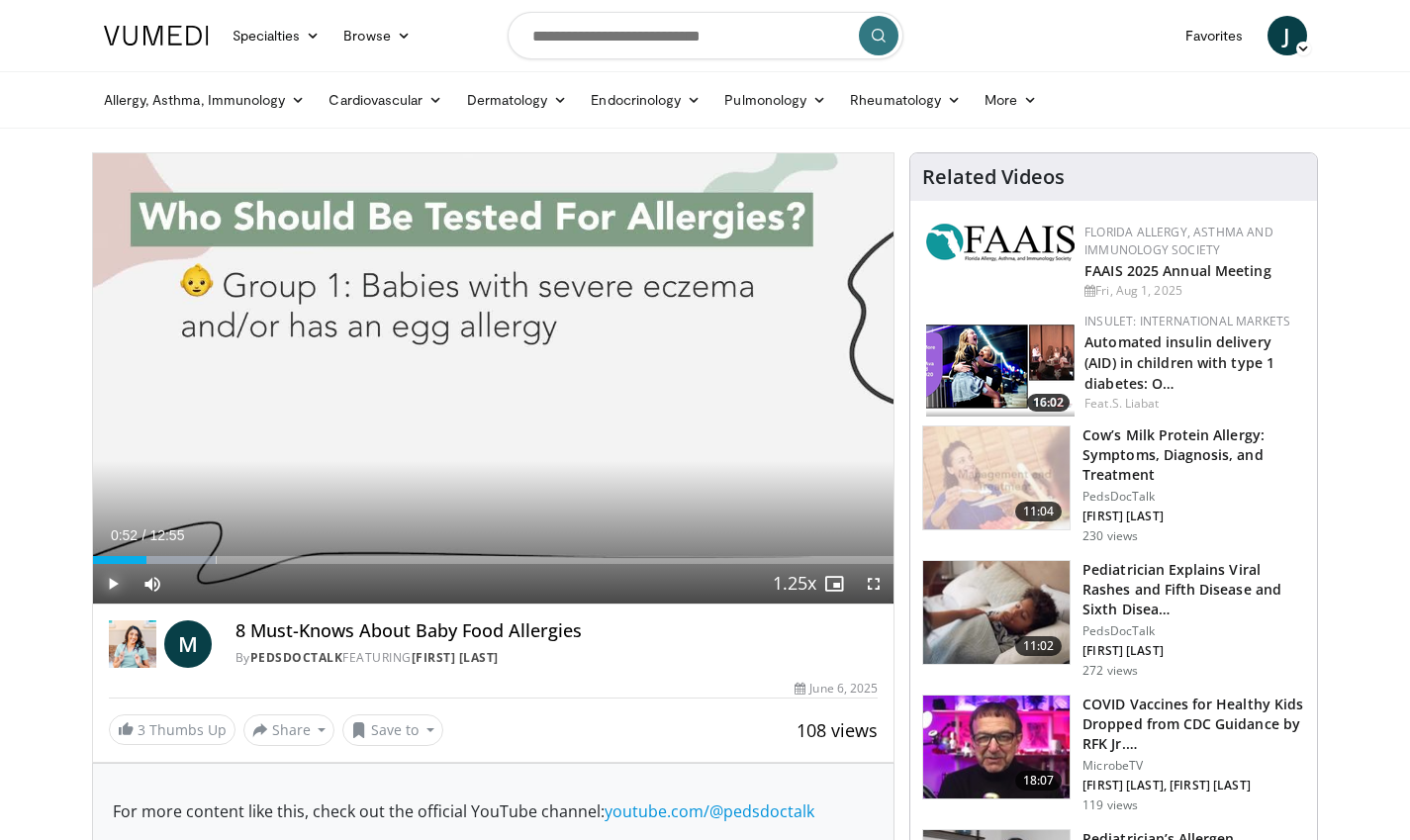click at bounding box center [113, 584] 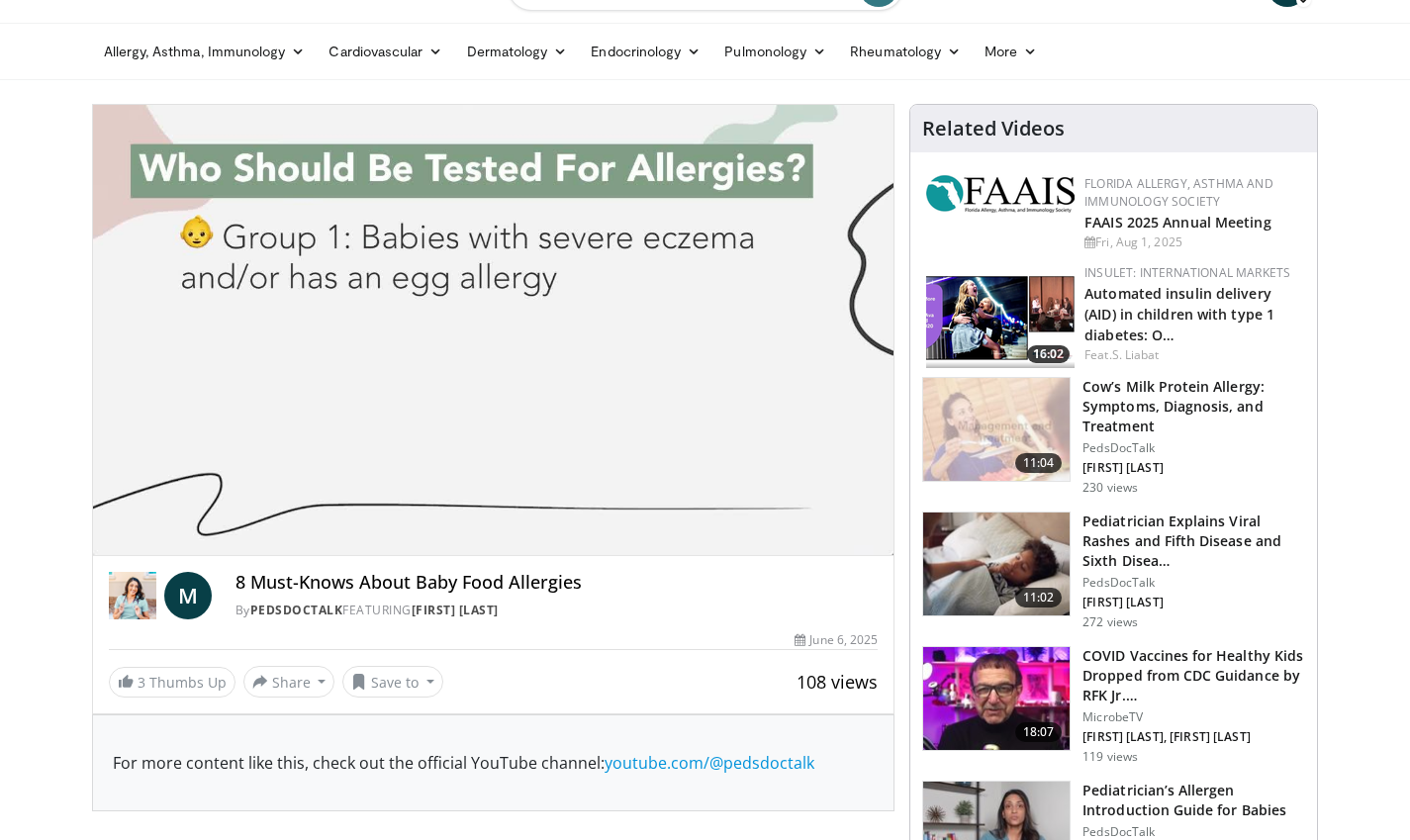 scroll, scrollTop: 0, scrollLeft: 0, axis: both 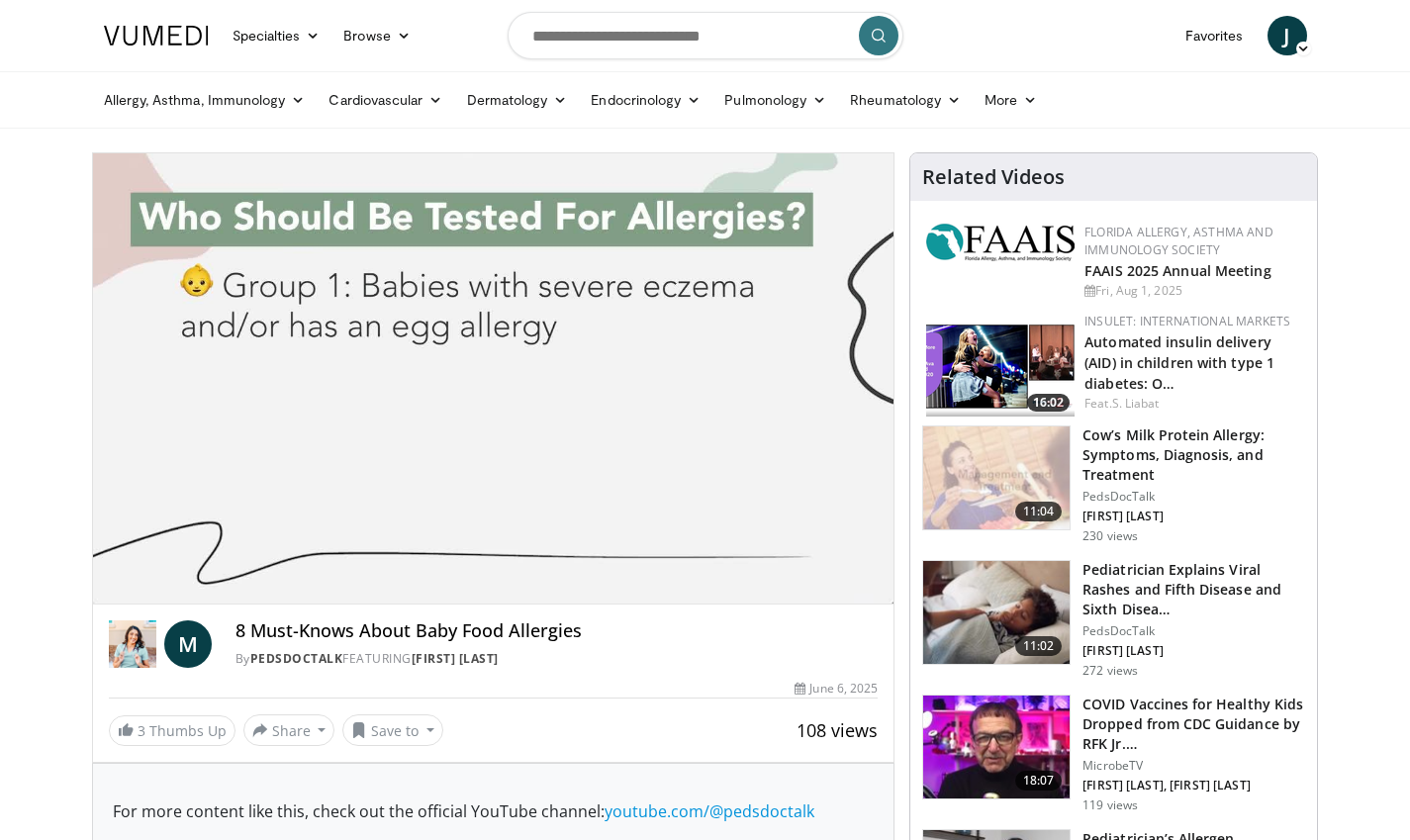 type 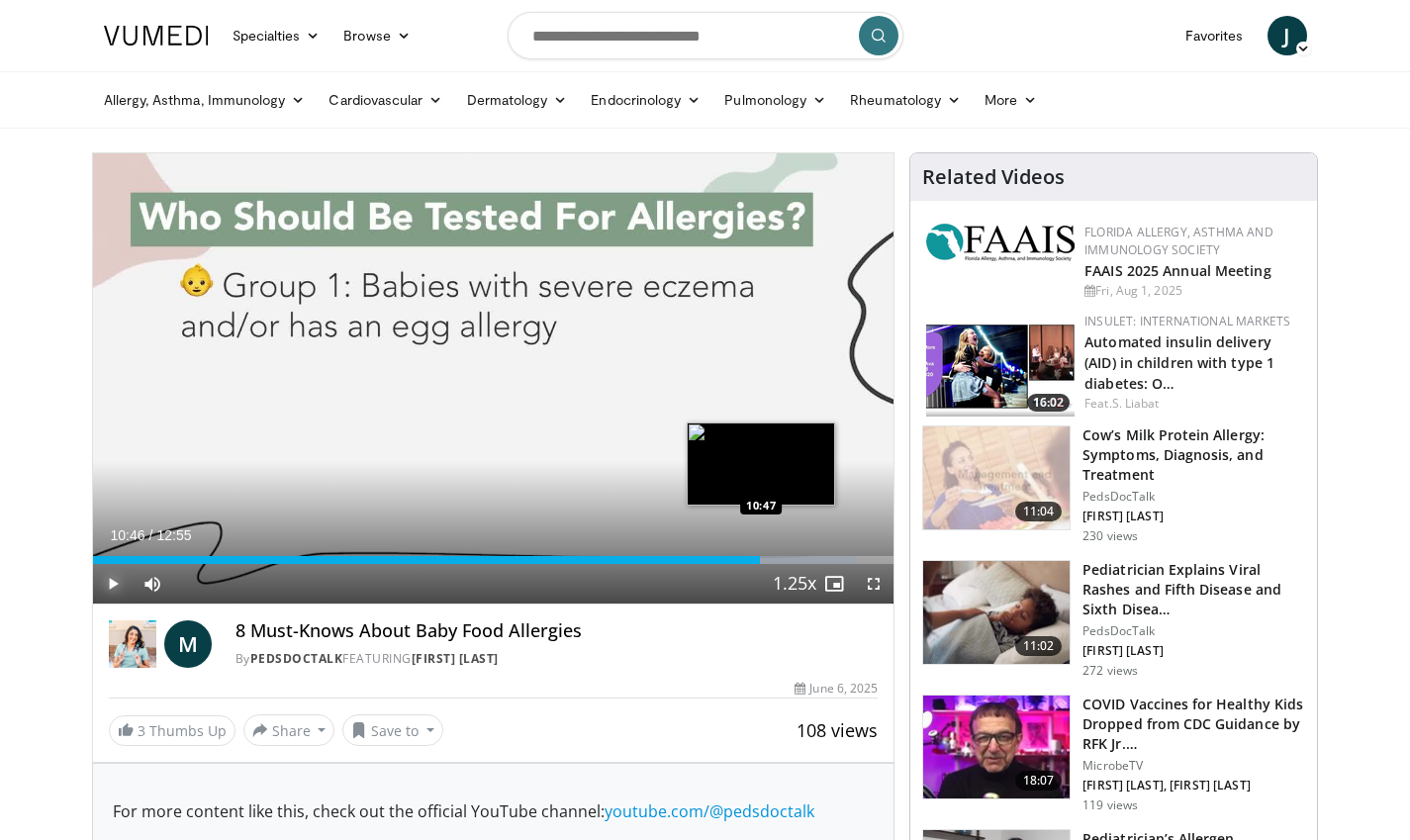 click on "Loaded :  95.25% 10:46 10:47" at bounding box center (494, 560) 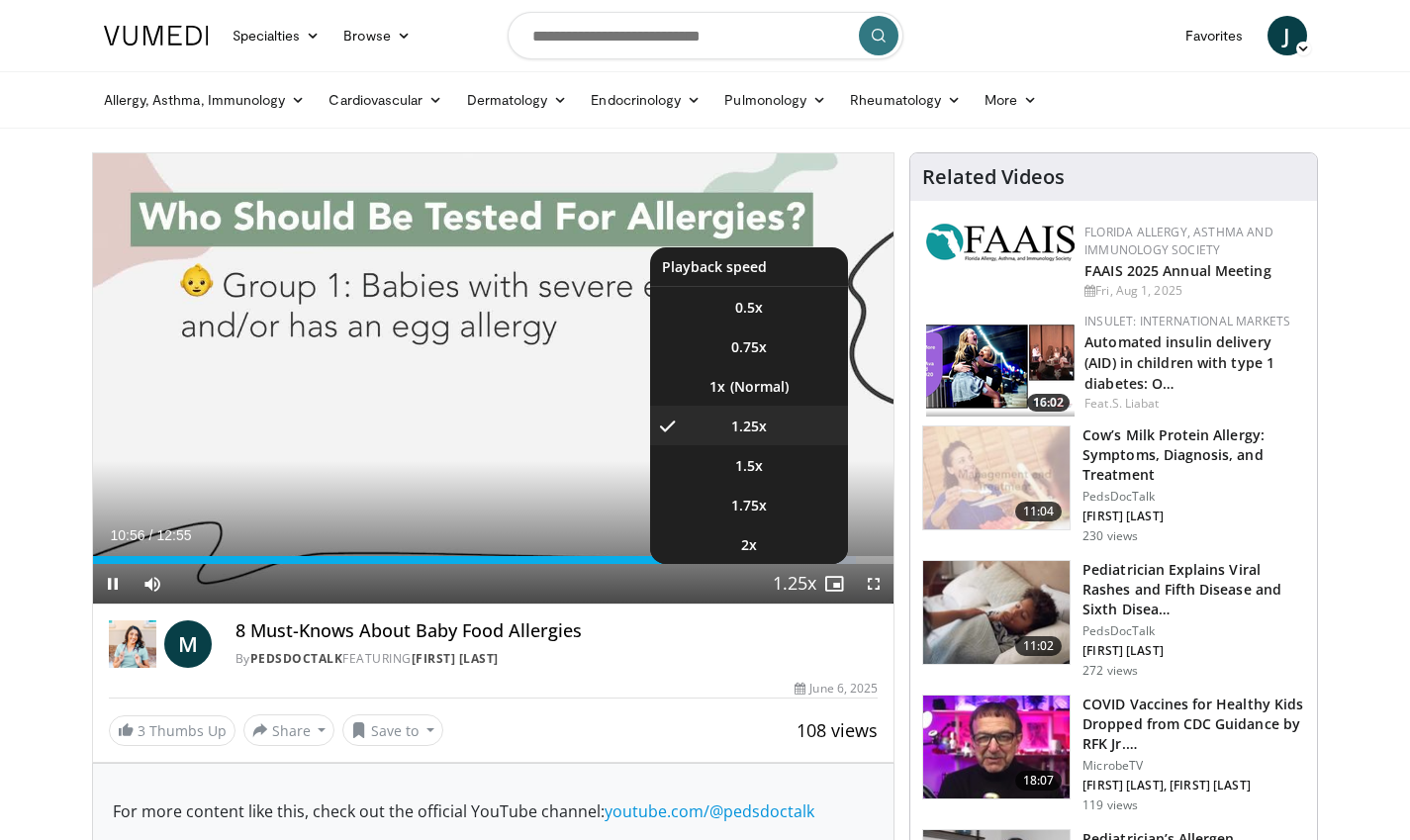 click at bounding box center [795, 585] 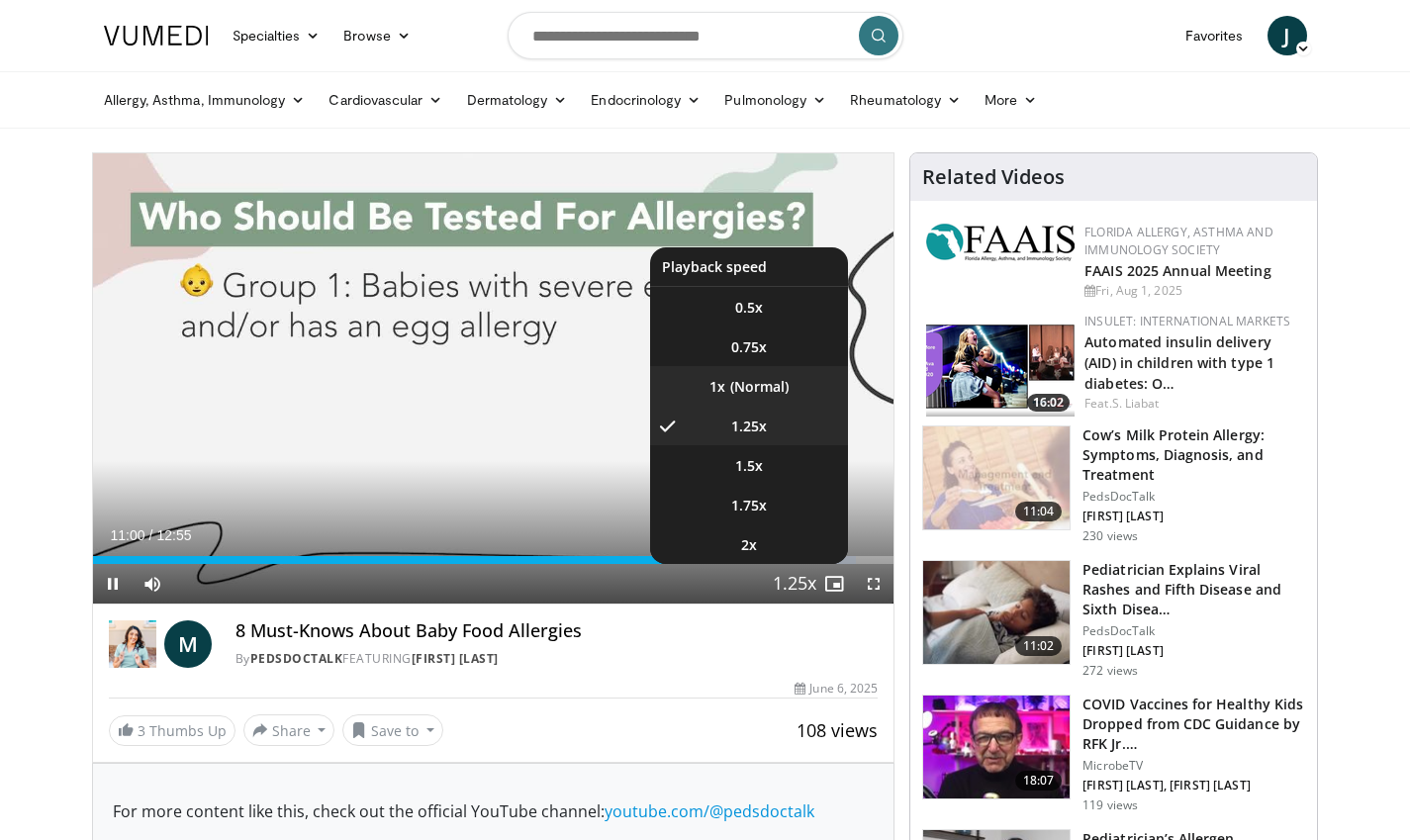 click on "1x" at bounding box center (749, 386) 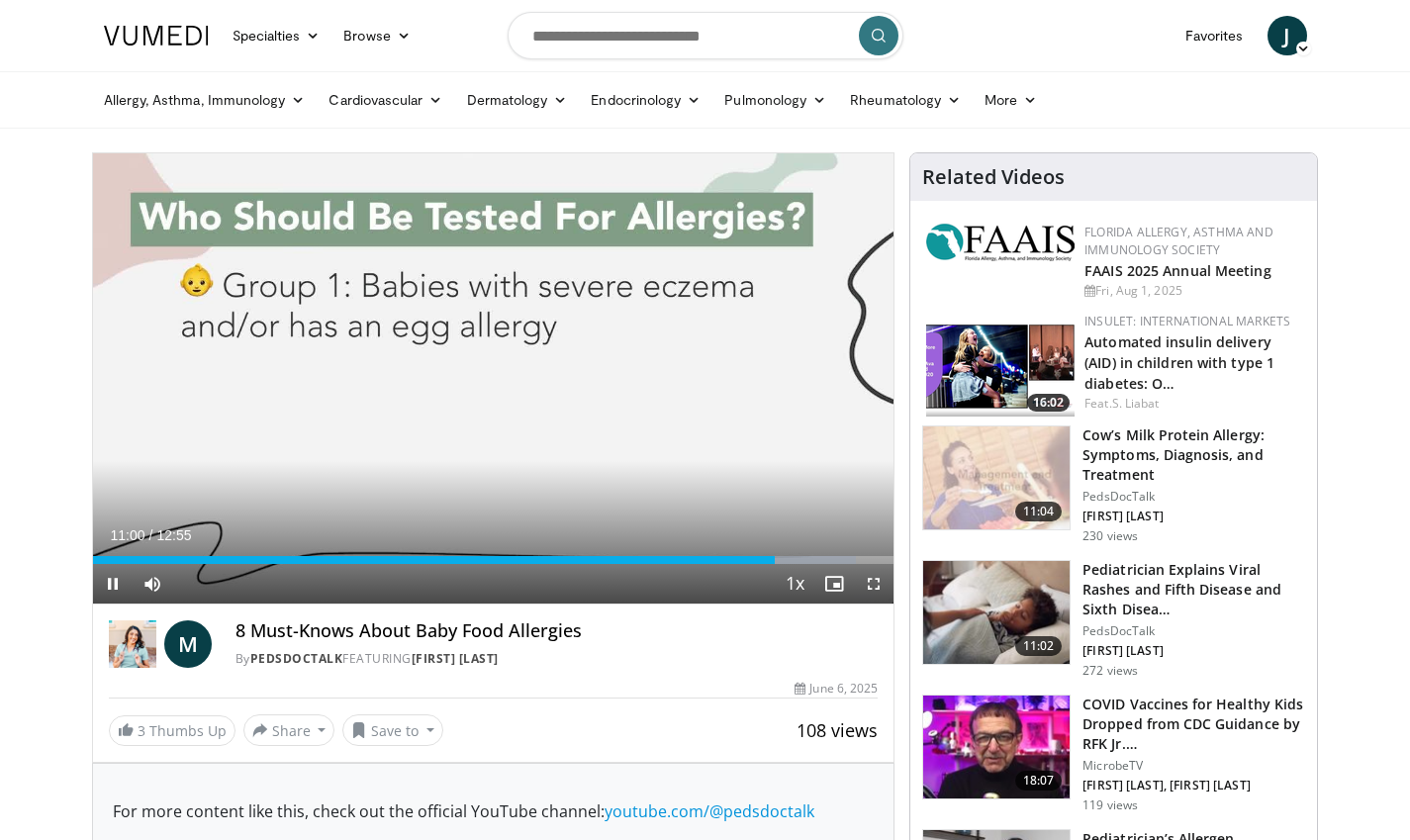 click on "10 seconds
Tap to unmute" at bounding box center [494, 378] 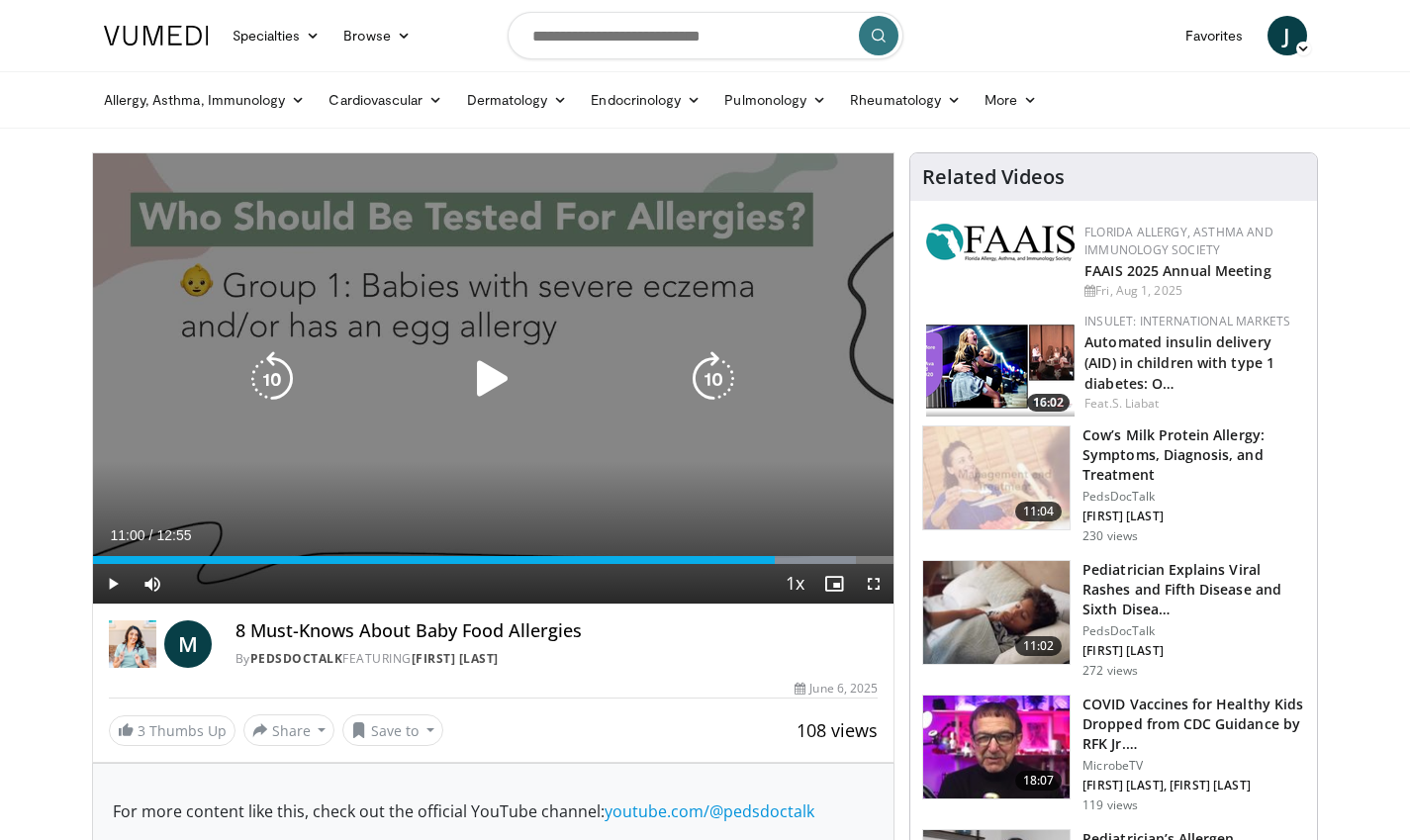 click at bounding box center [493, 379] 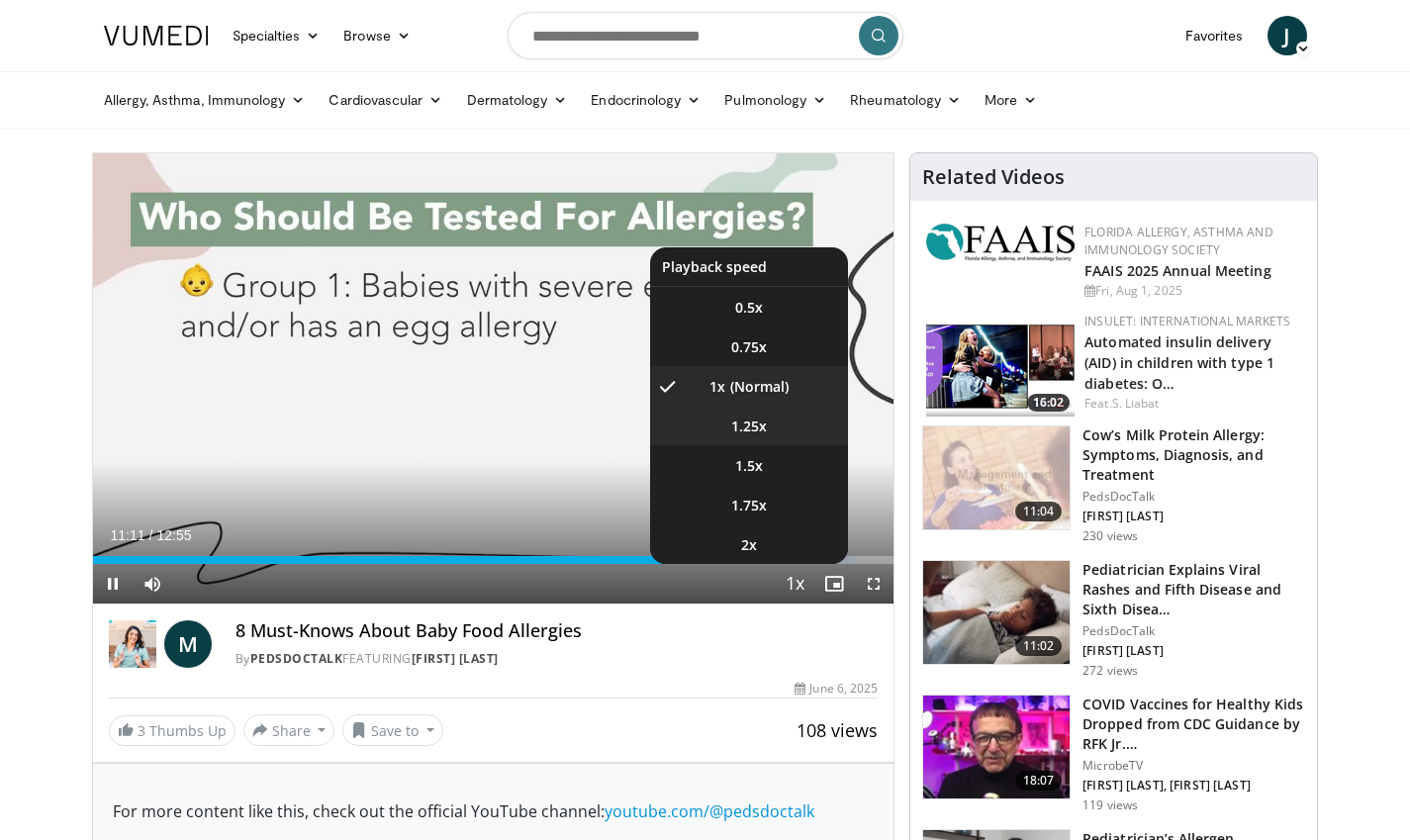 click on "1.25x" at bounding box center (749, 425) 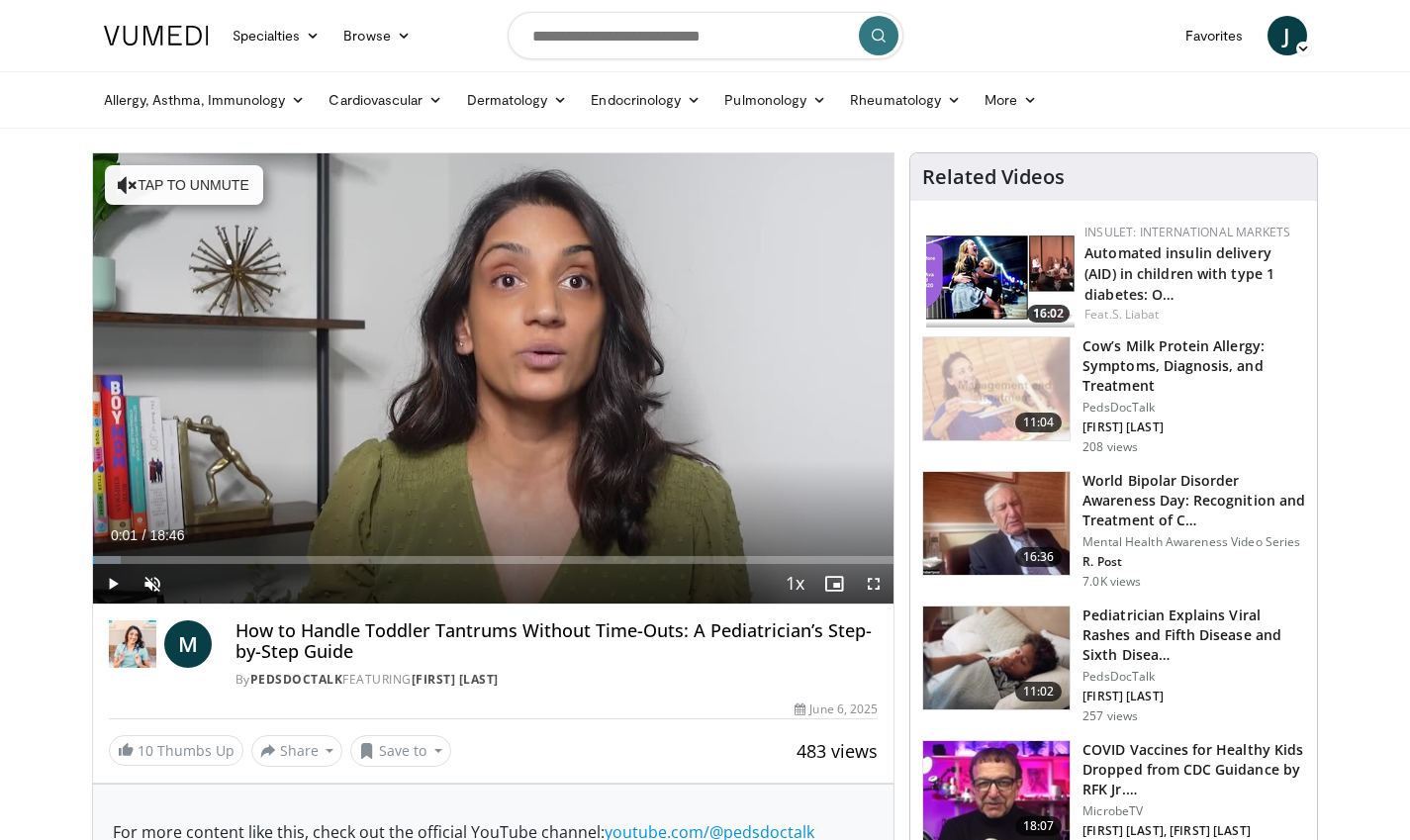 scroll, scrollTop: 0, scrollLeft: 0, axis: both 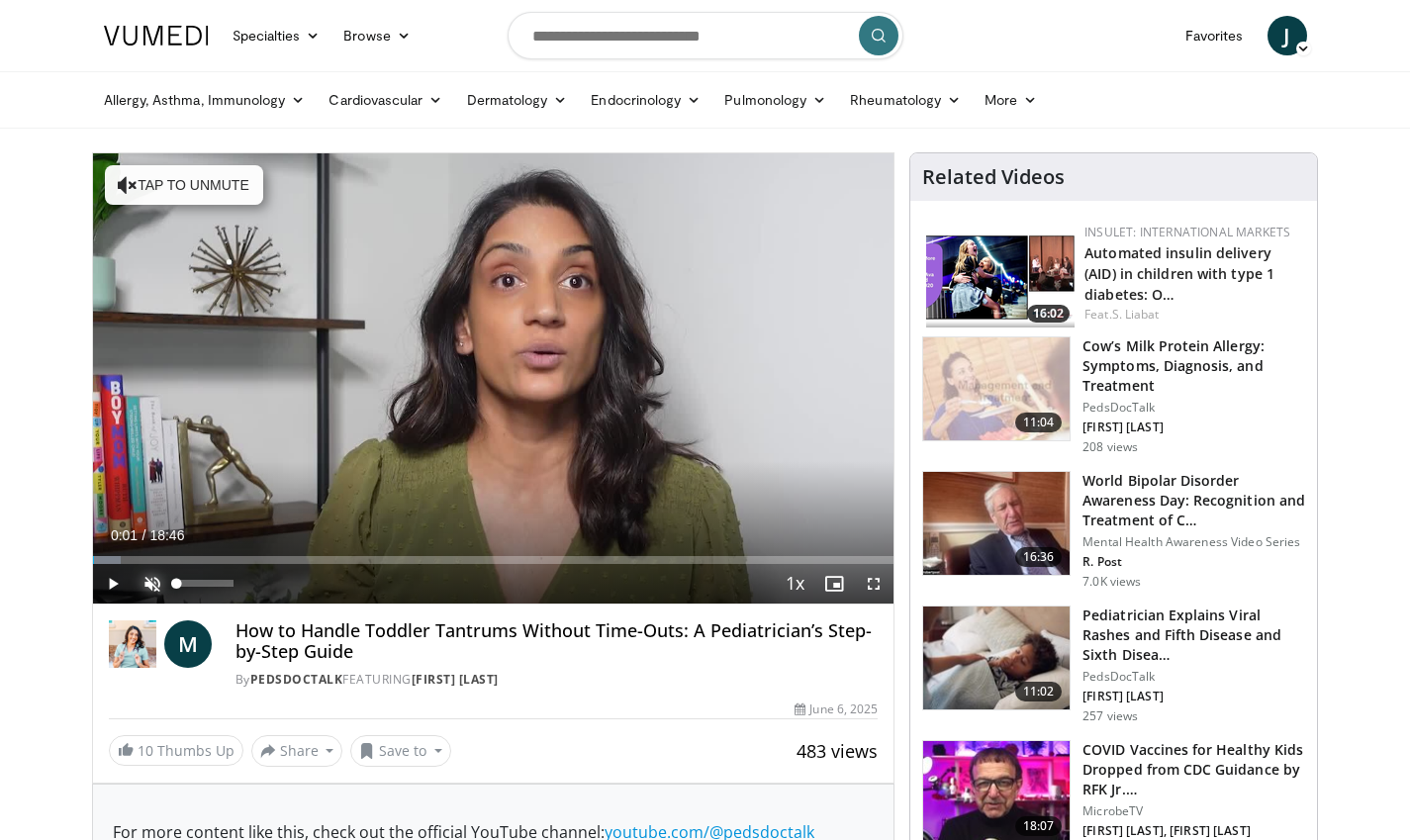 click at bounding box center (152, 584) 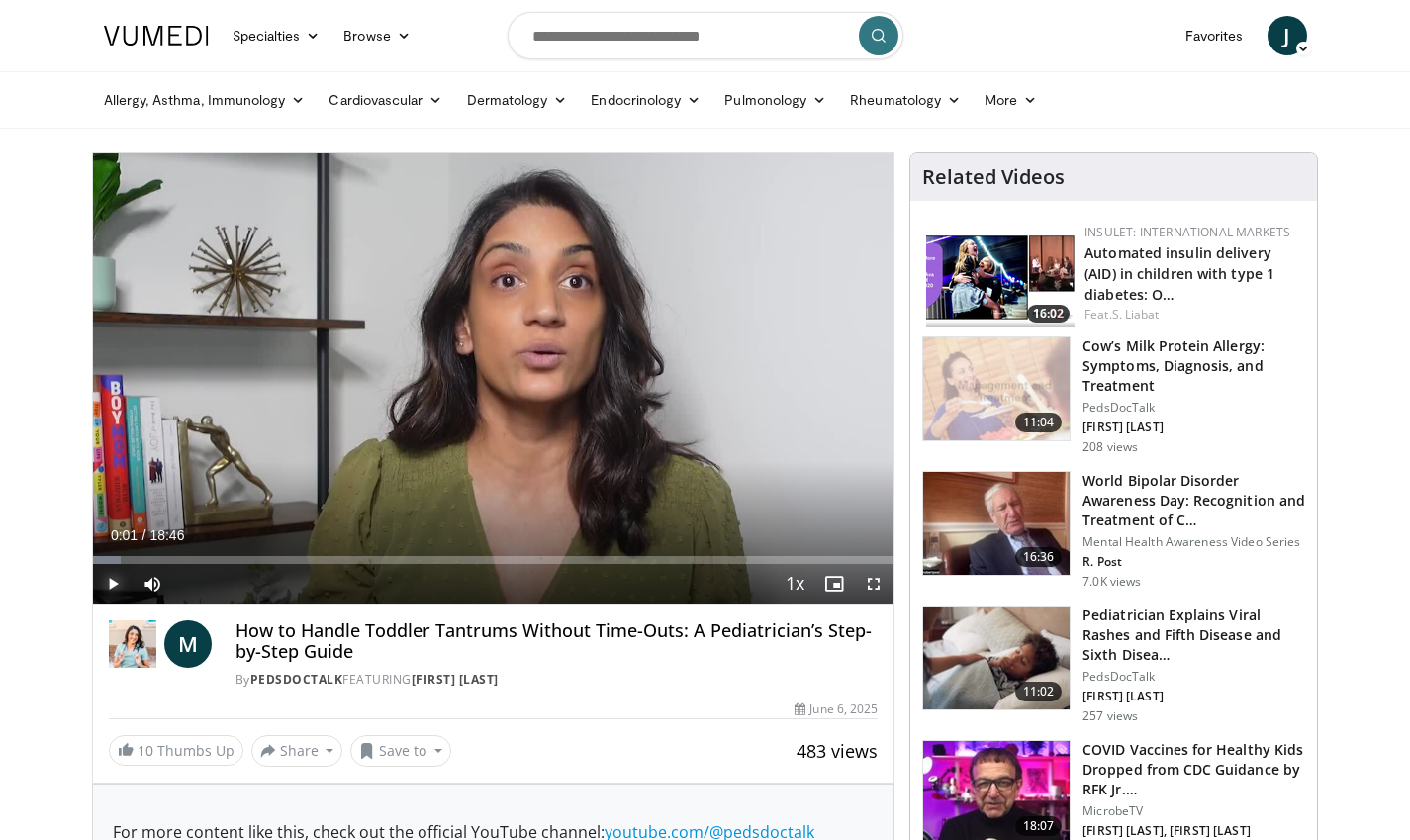 click at bounding box center (113, 584) 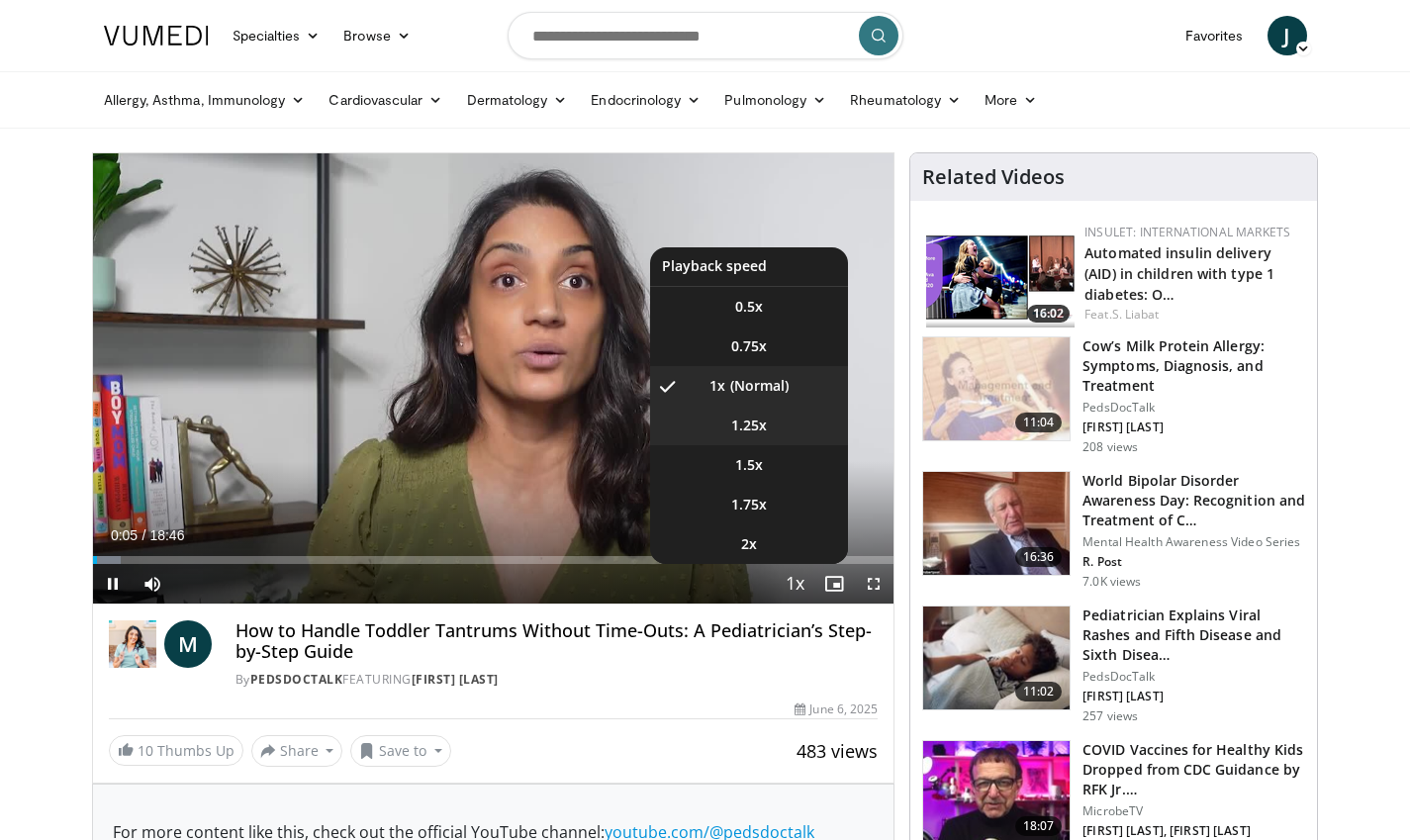 click on "1.25x" at bounding box center [749, 425] 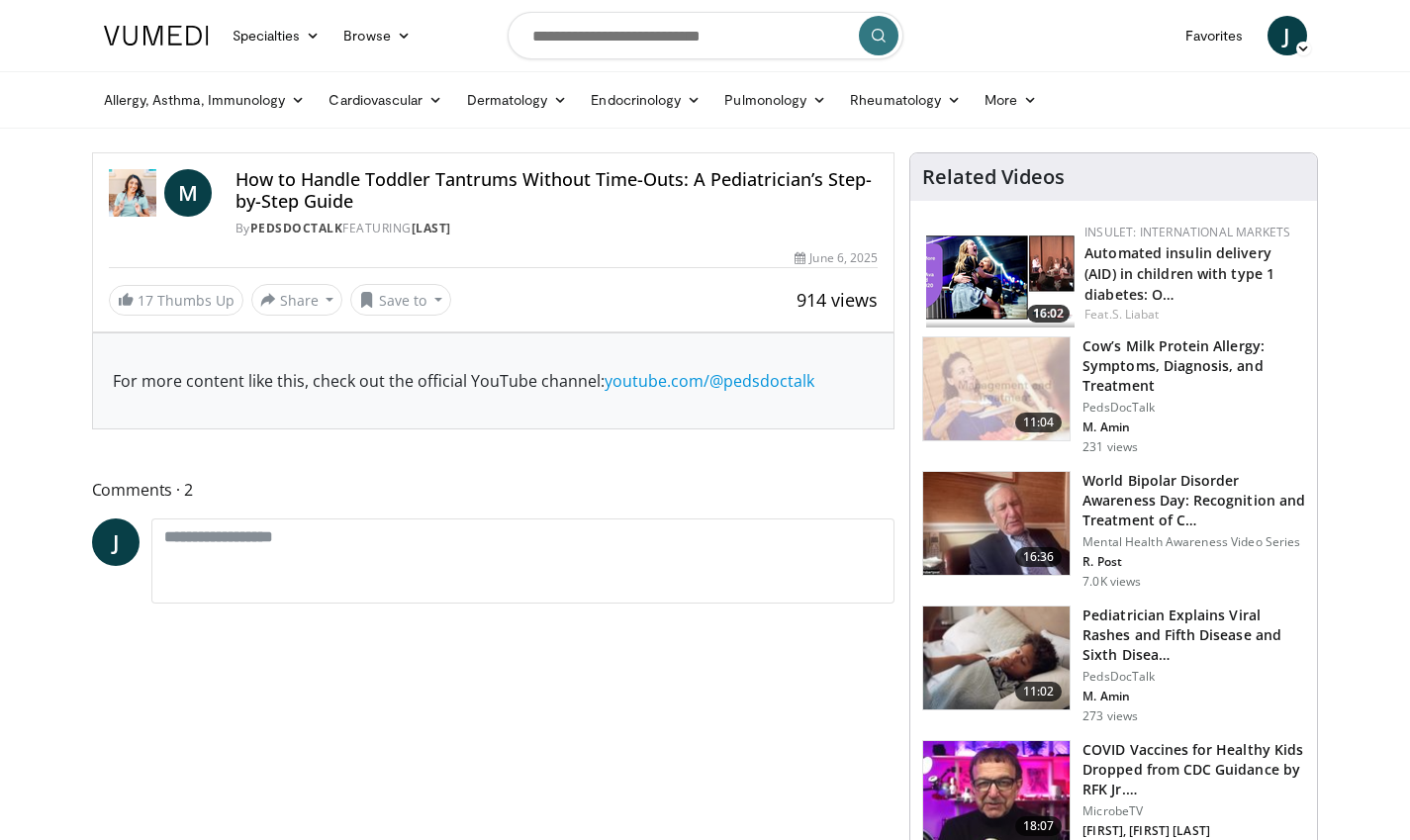 scroll, scrollTop: 0, scrollLeft: 0, axis: both 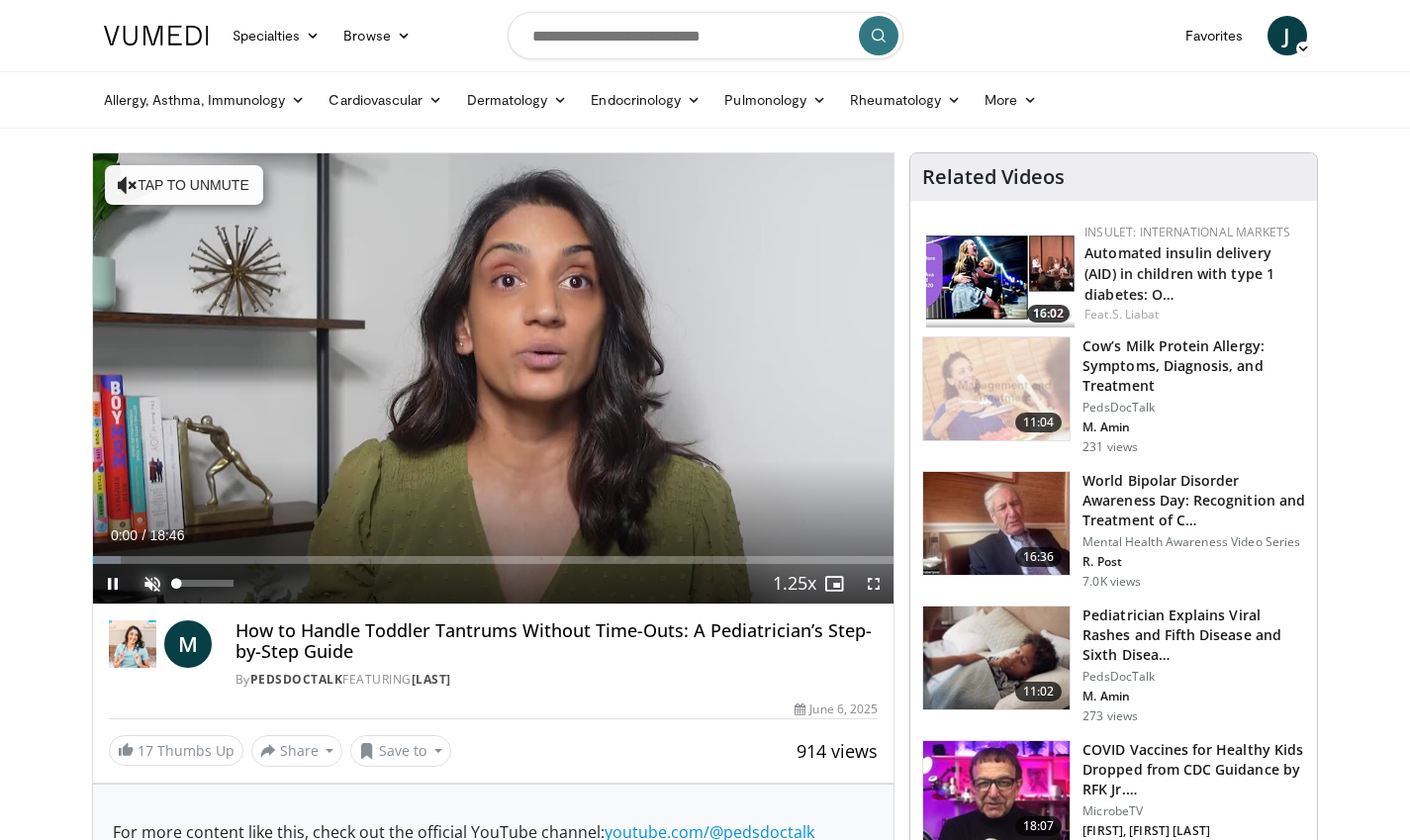 click at bounding box center (152, 584) 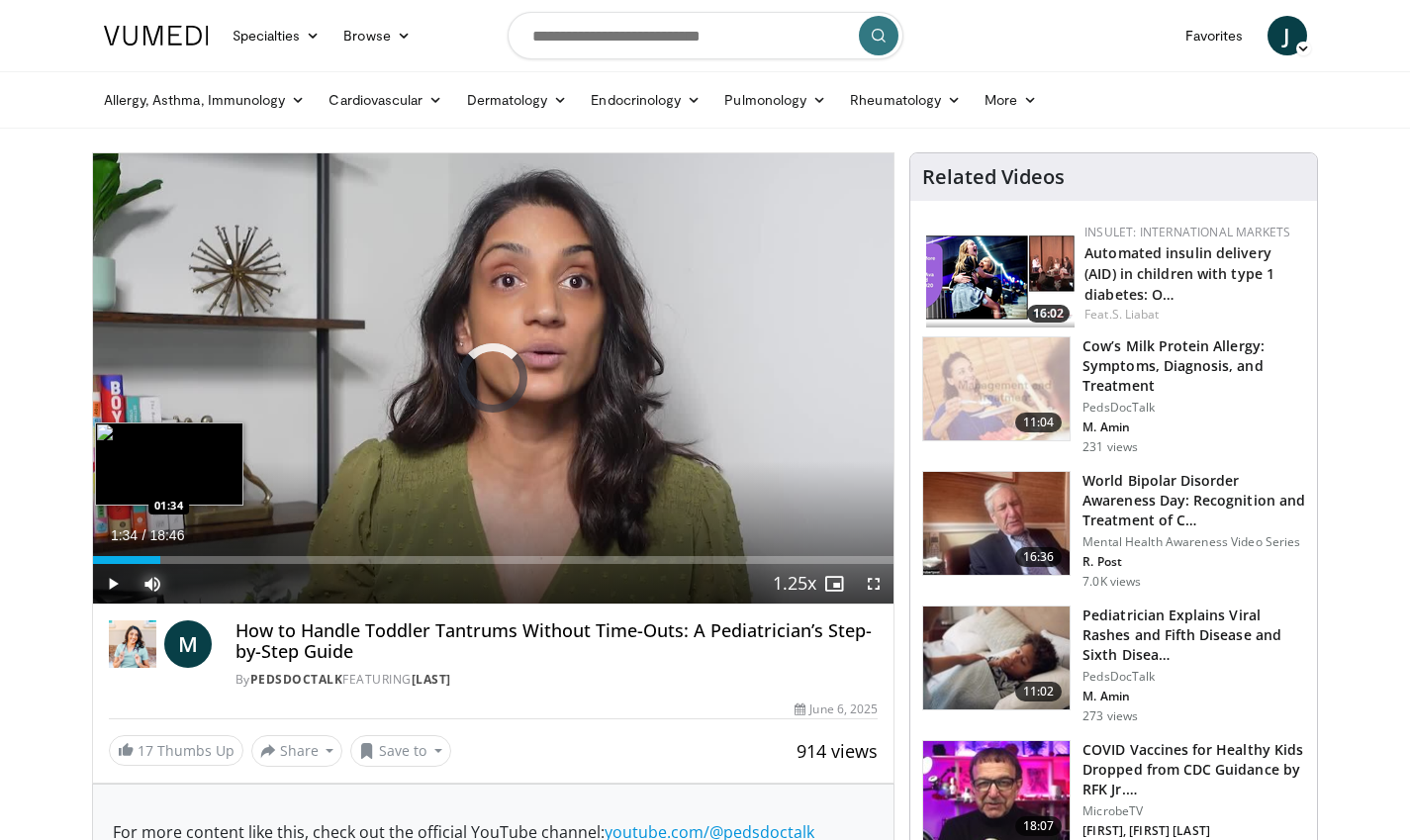 click on "Loaded :  3.55% 01:34 01:34" at bounding box center (494, 560) 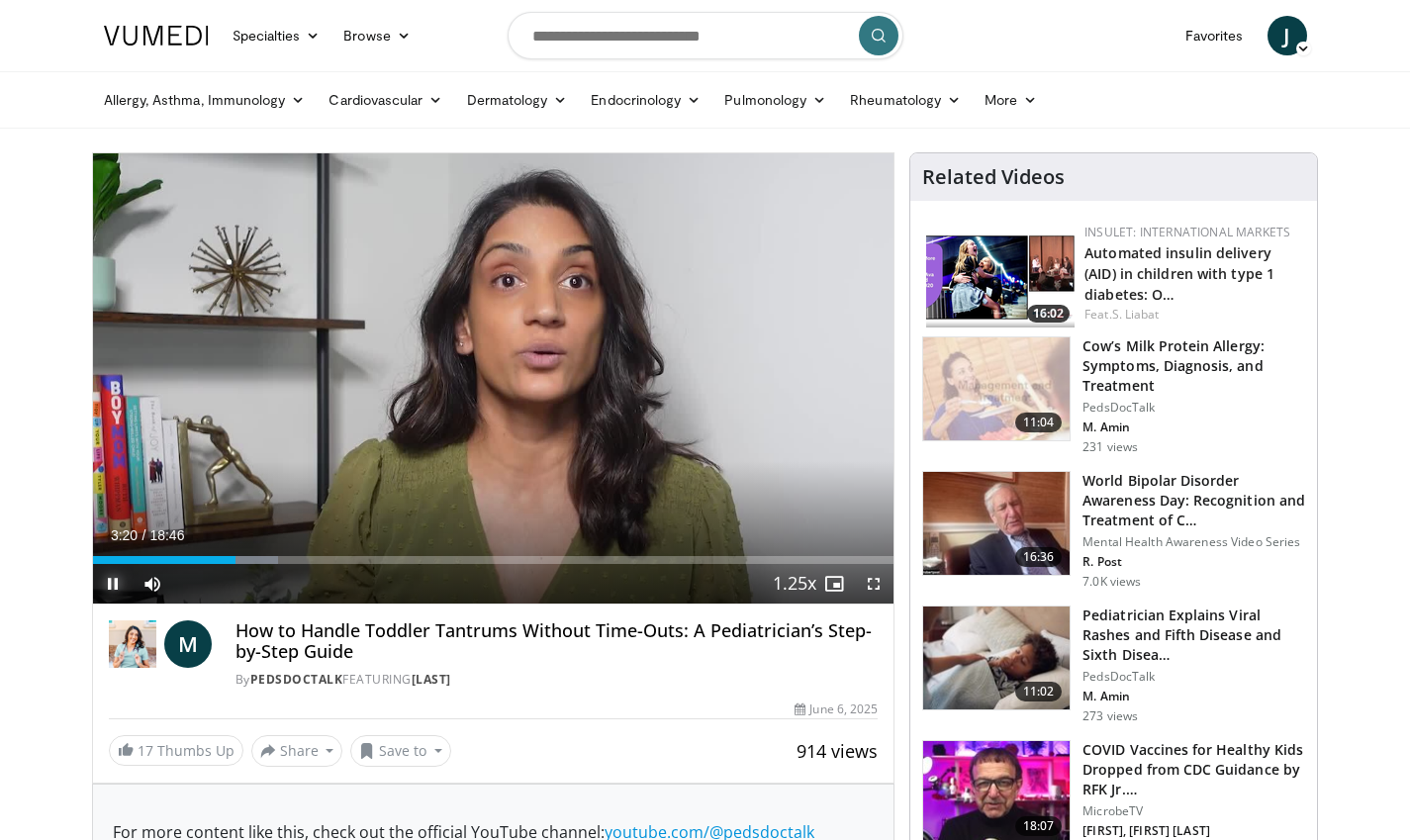 click at bounding box center (113, 584) 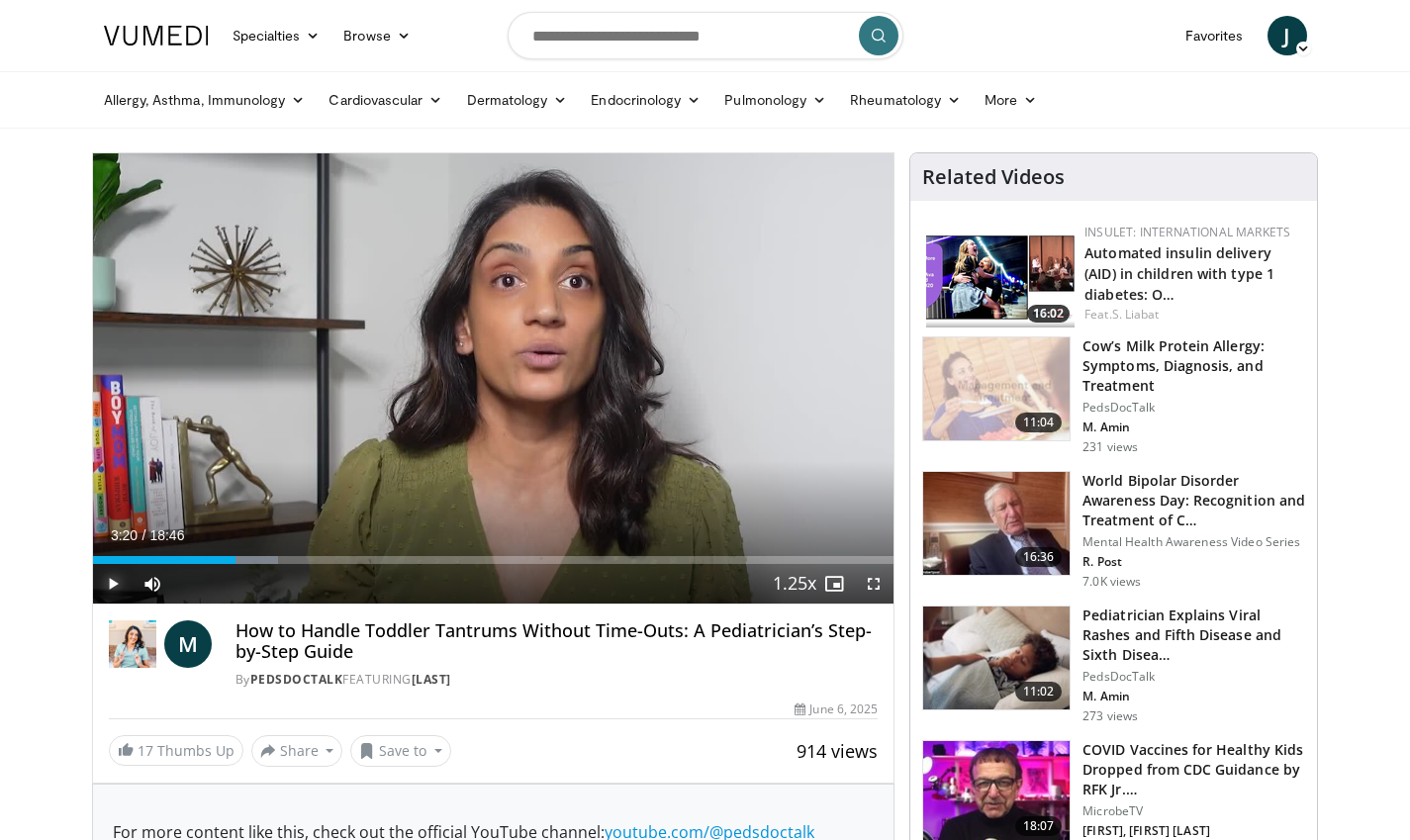 click at bounding box center [113, 584] 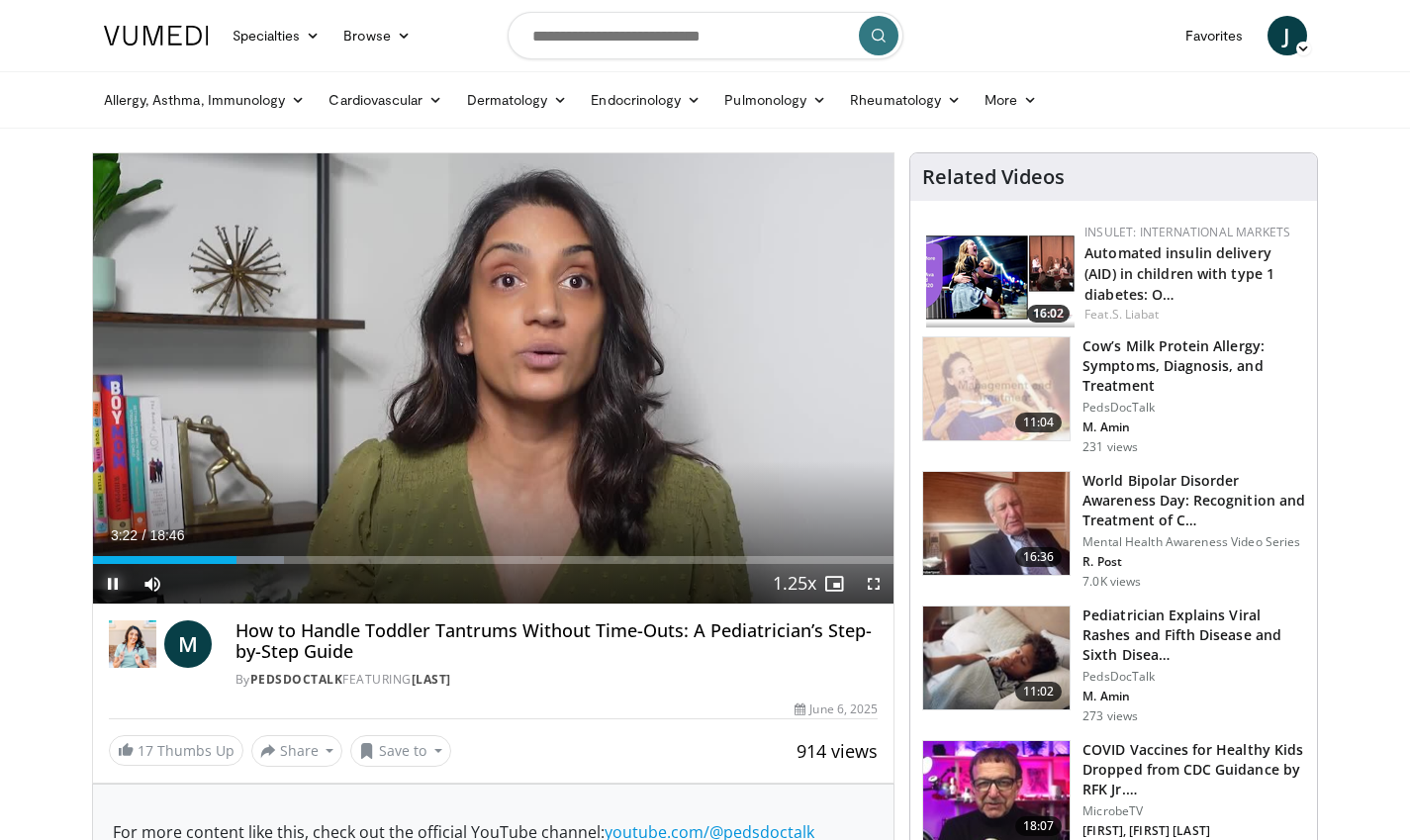 click at bounding box center [113, 584] 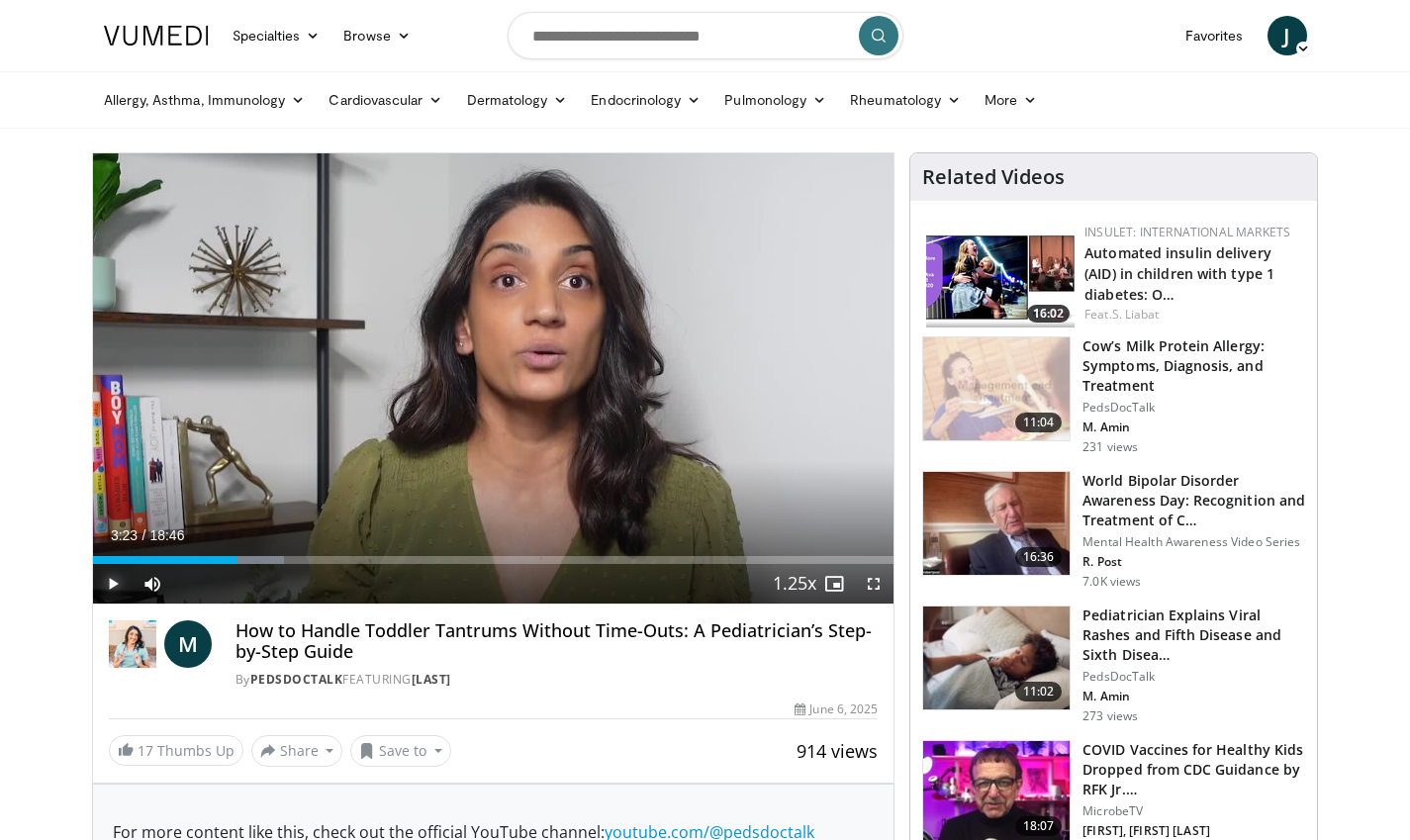 click at bounding box center [113, 584] 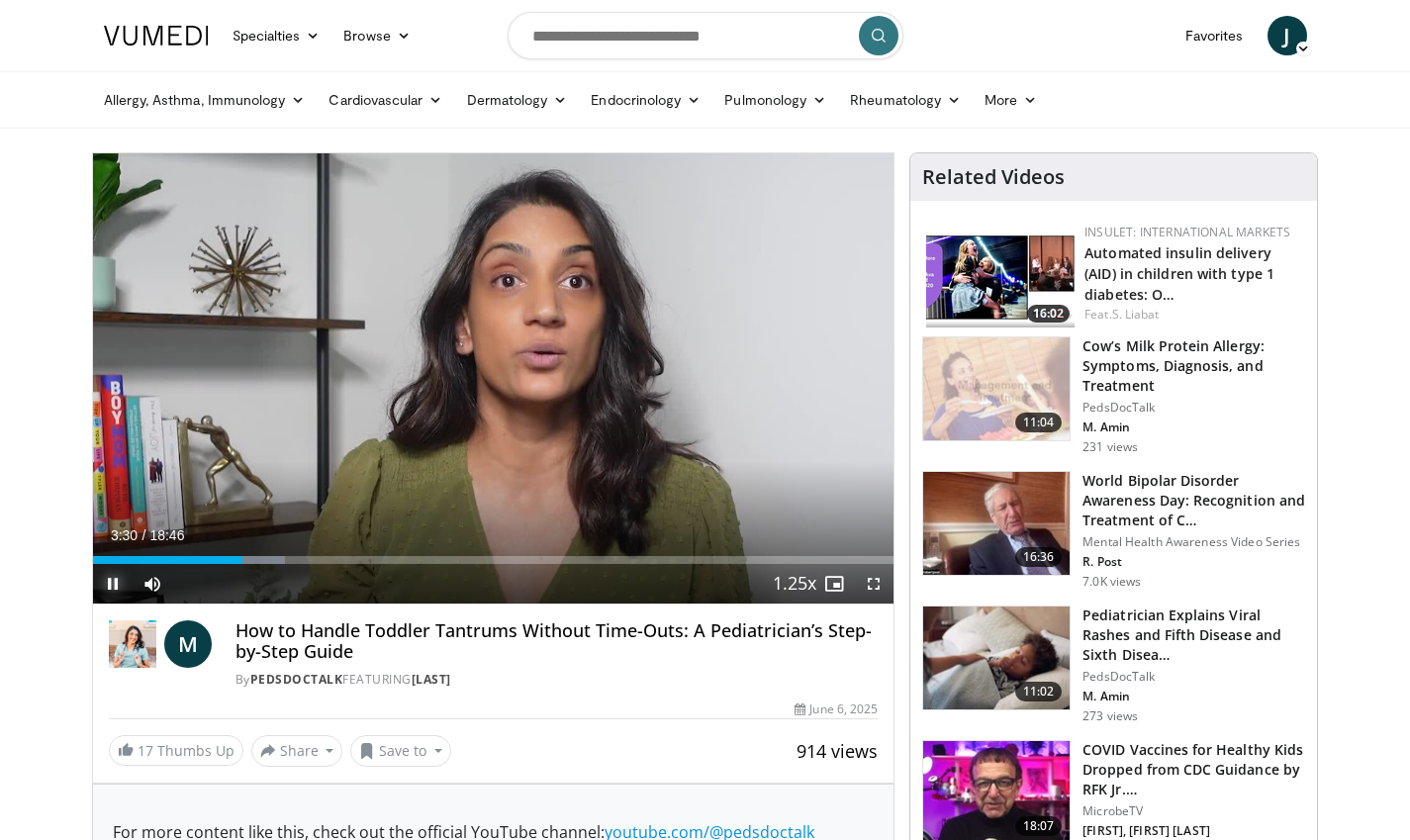 click at bounding box center [113, 584] 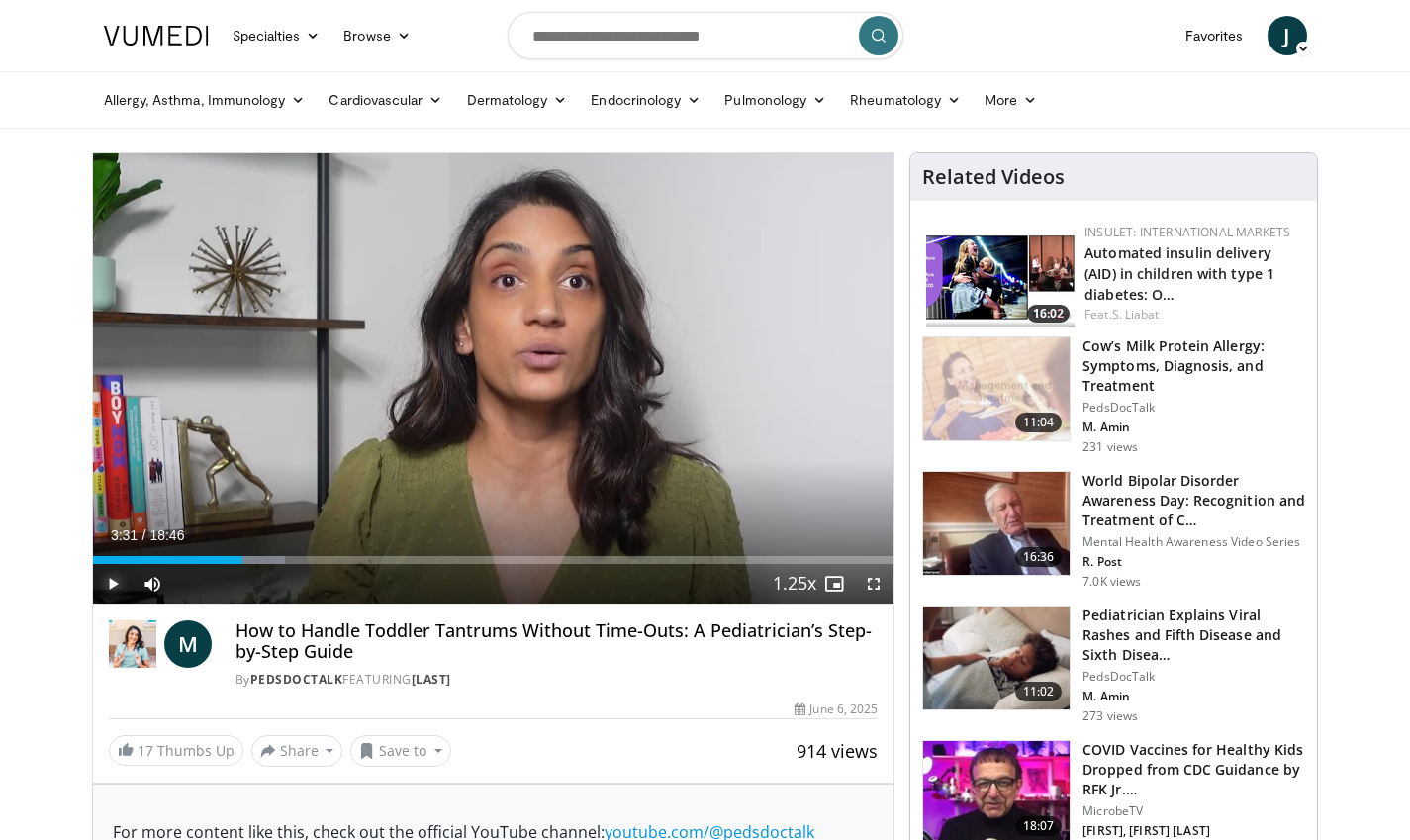 click at bounding box center (113, 584) 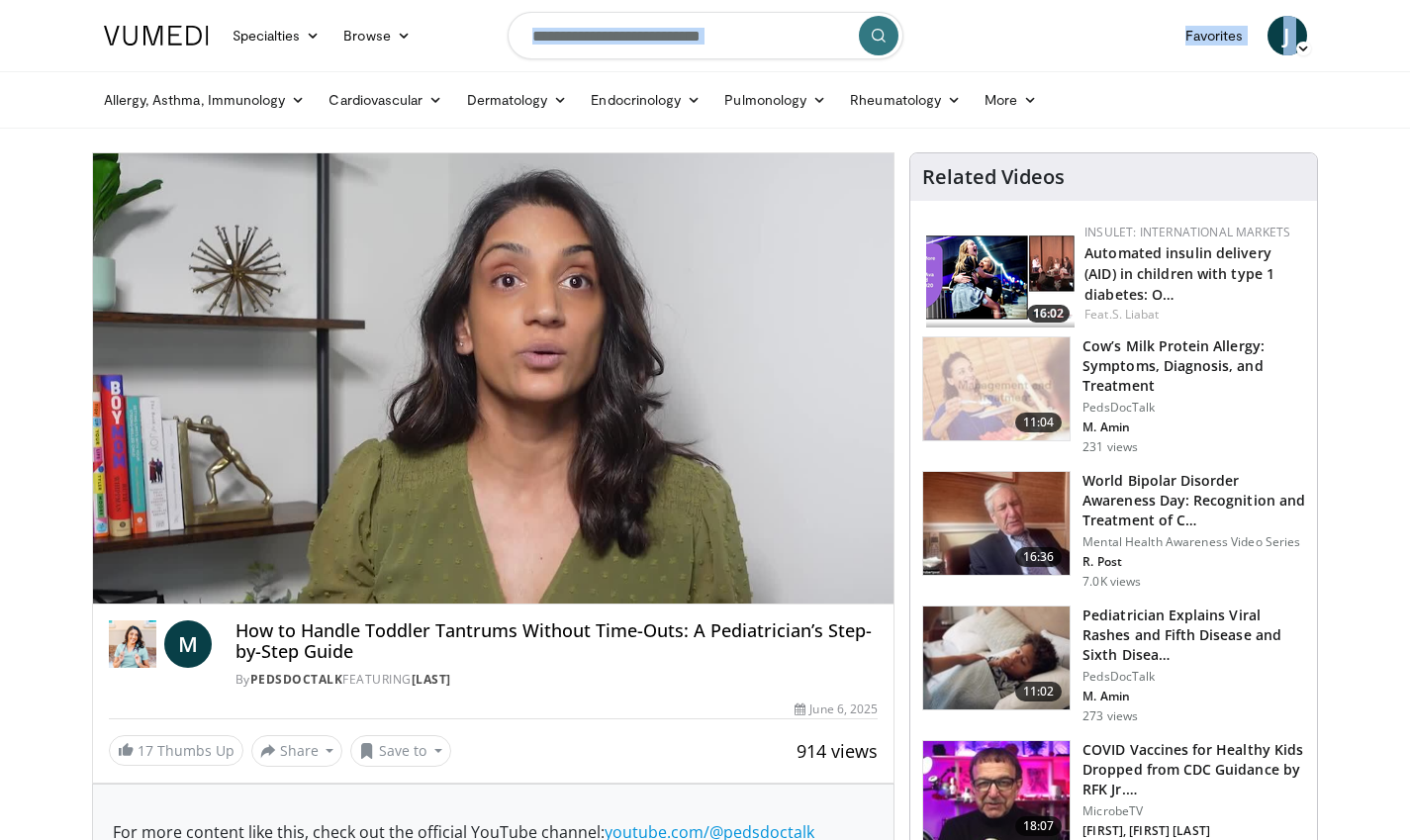 drag, startPoint x: 23, startPoint y: 96, endPoint x: 108, endPoint y: -63, distance: 180.2942 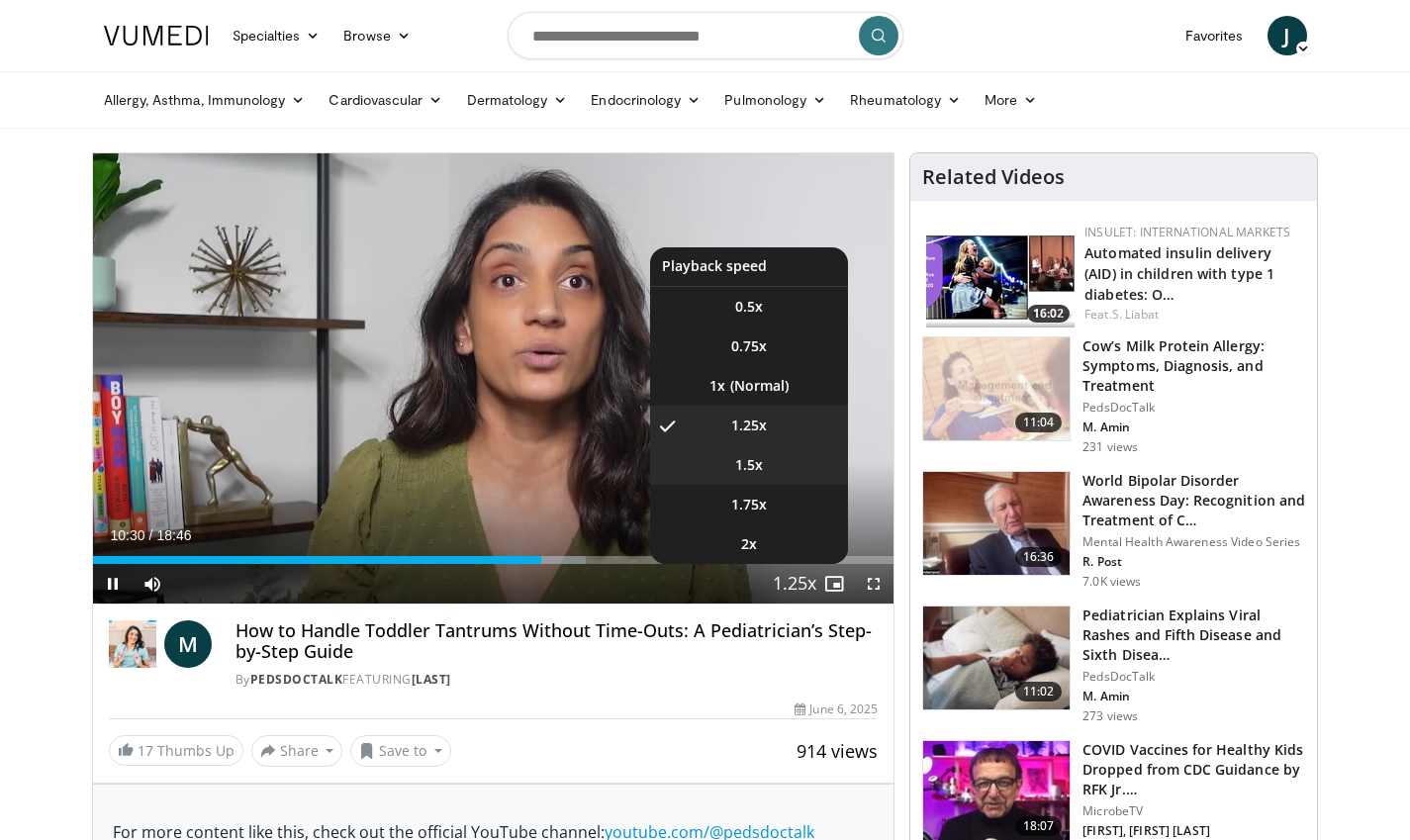 click on "1.5x" at bounding box center (749, 465) 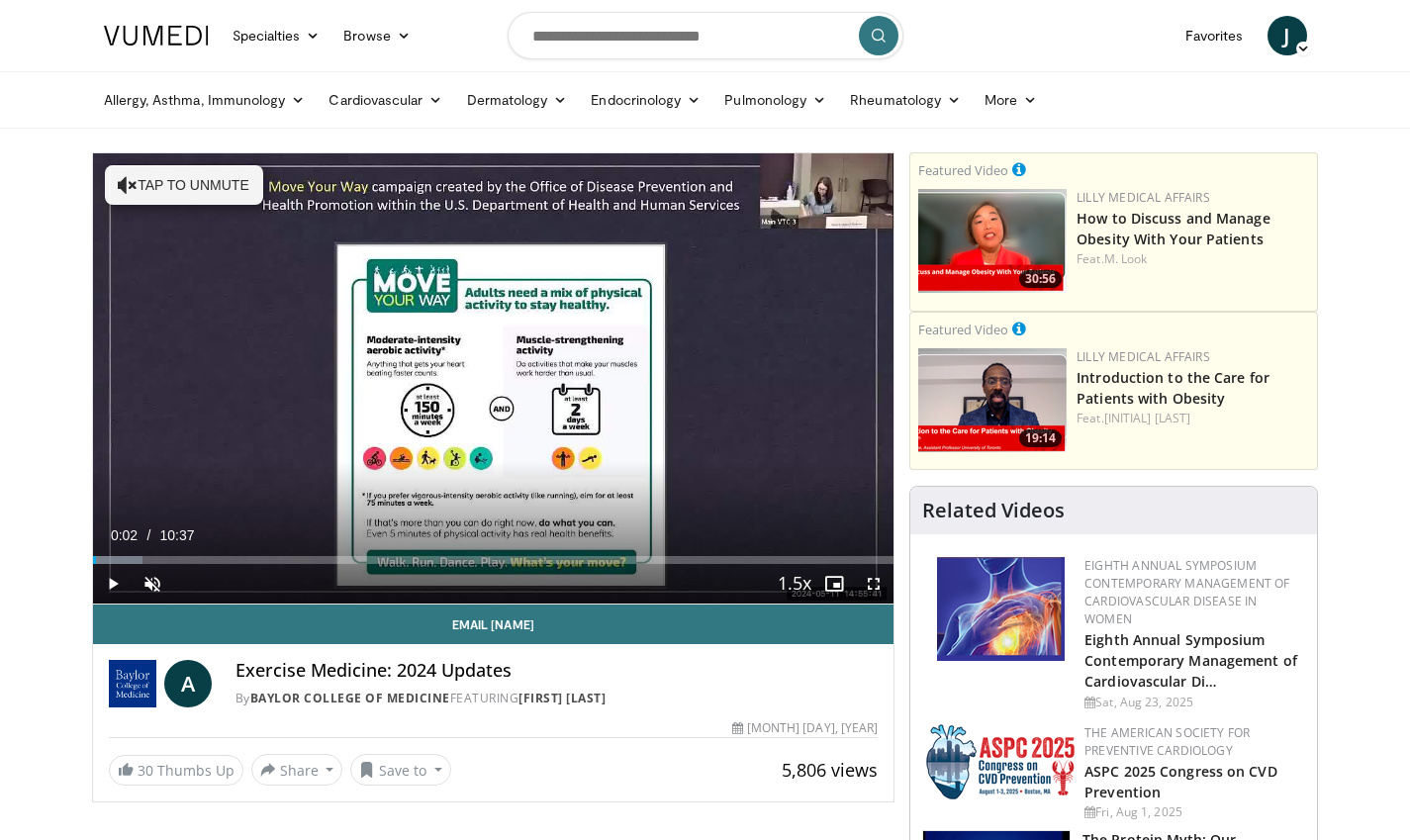 scroll, scrollTop: 0, scrollLeft: 0, axis: both 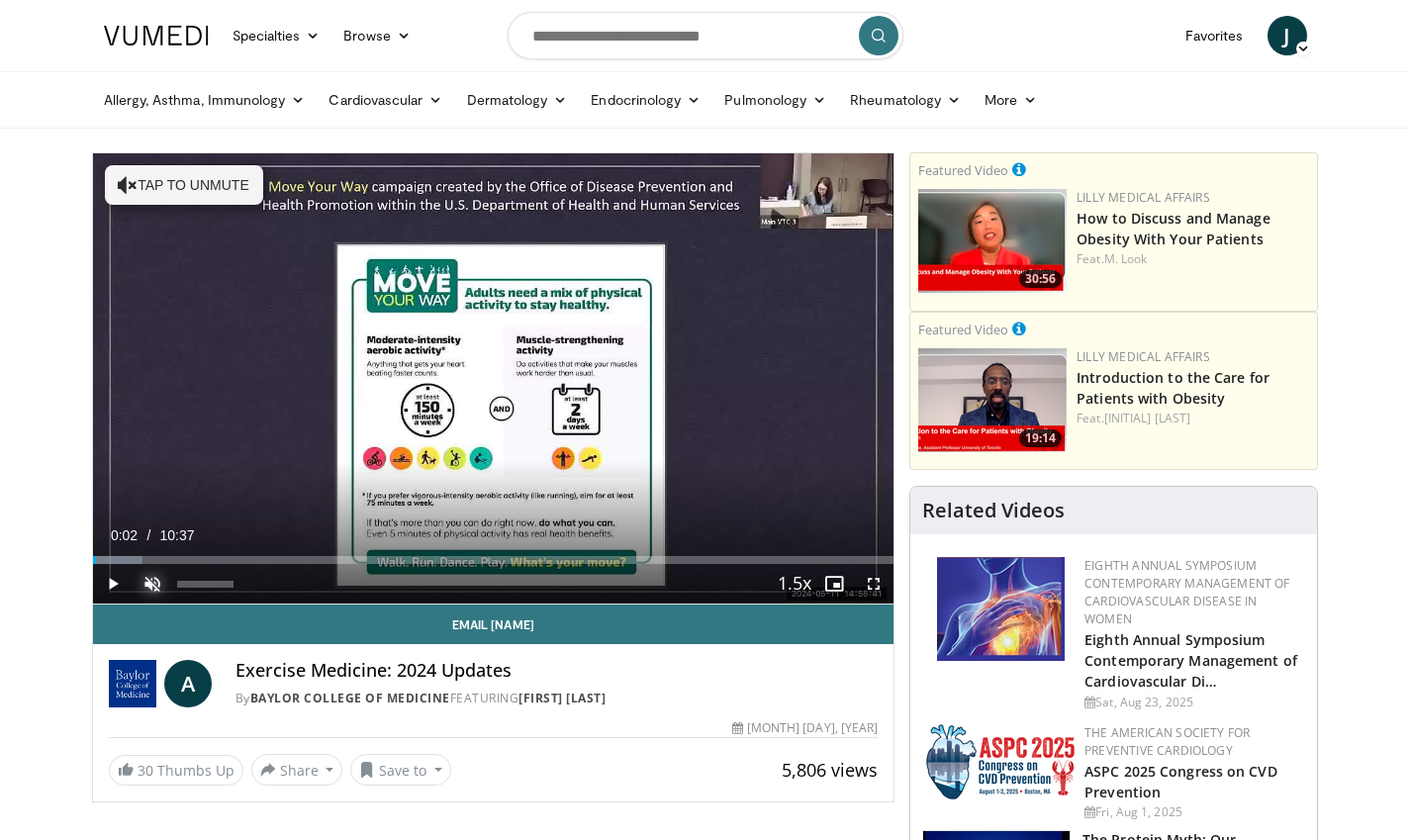 click at bounding box center [152, 584] 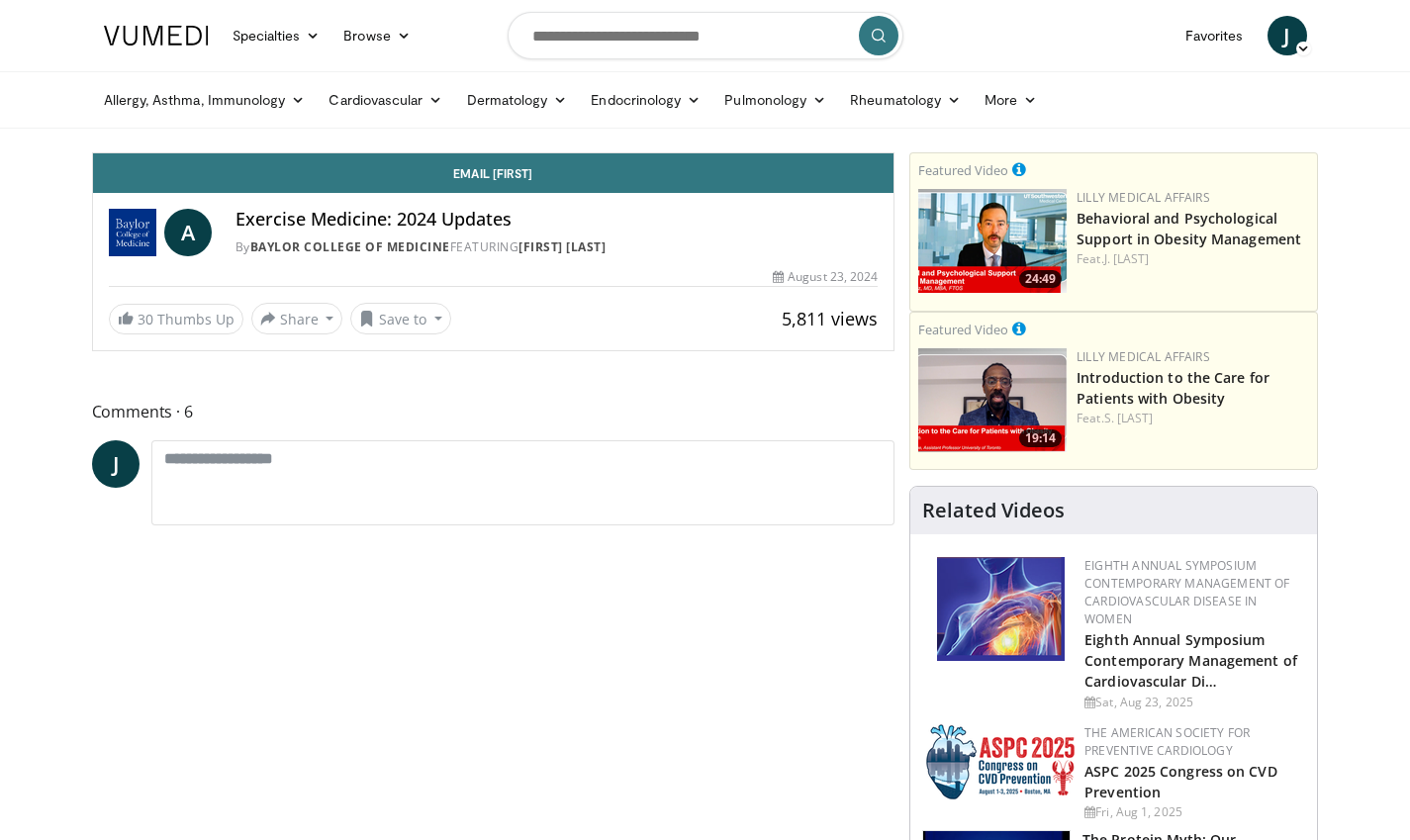 scroll, scrollTop: 0, scrollLeft: 0, axis: both 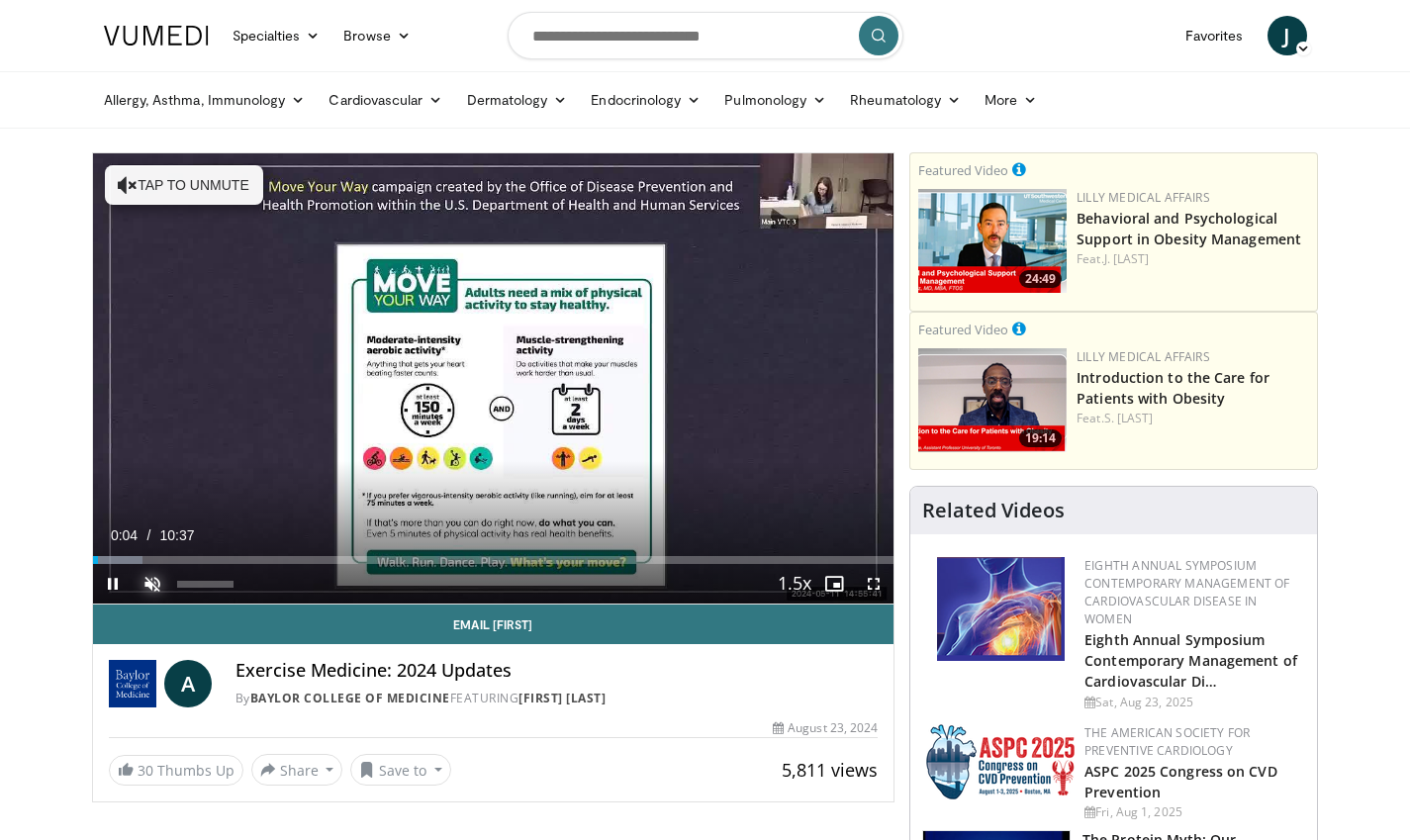 click at bounding box center (152, 584) 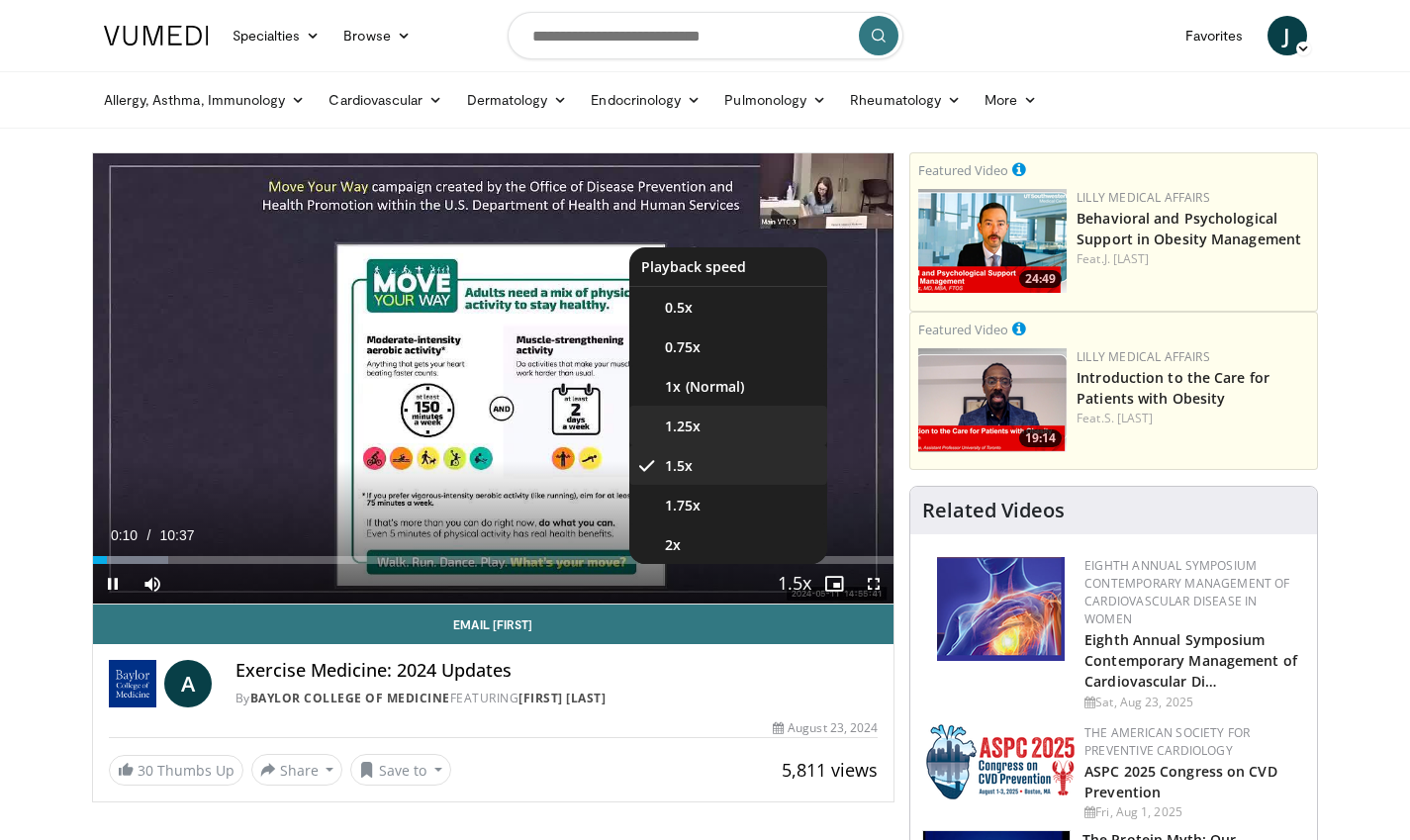 click on "1.25x" at bounding box center (728, 425) 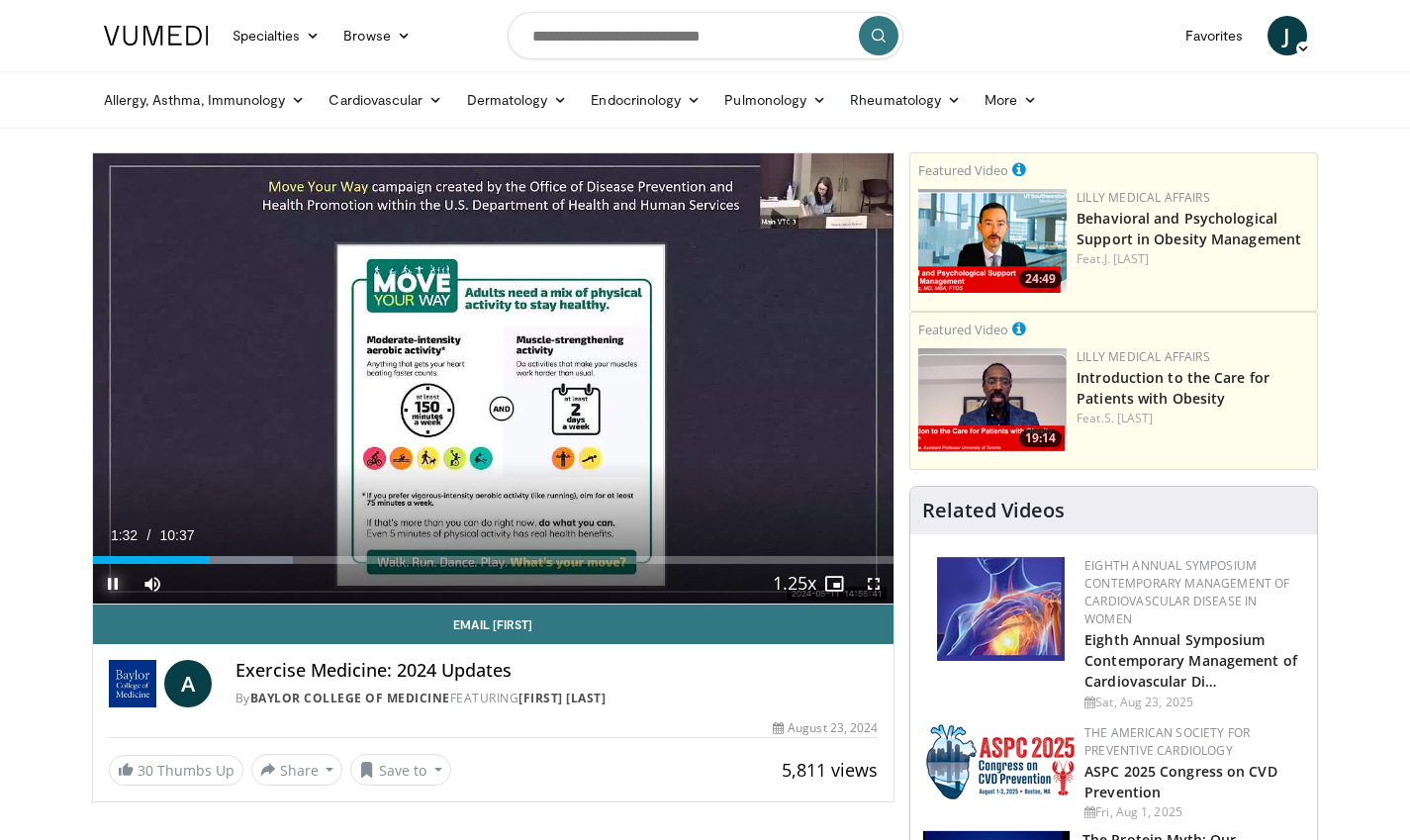 click at bounding box center (113, 584) 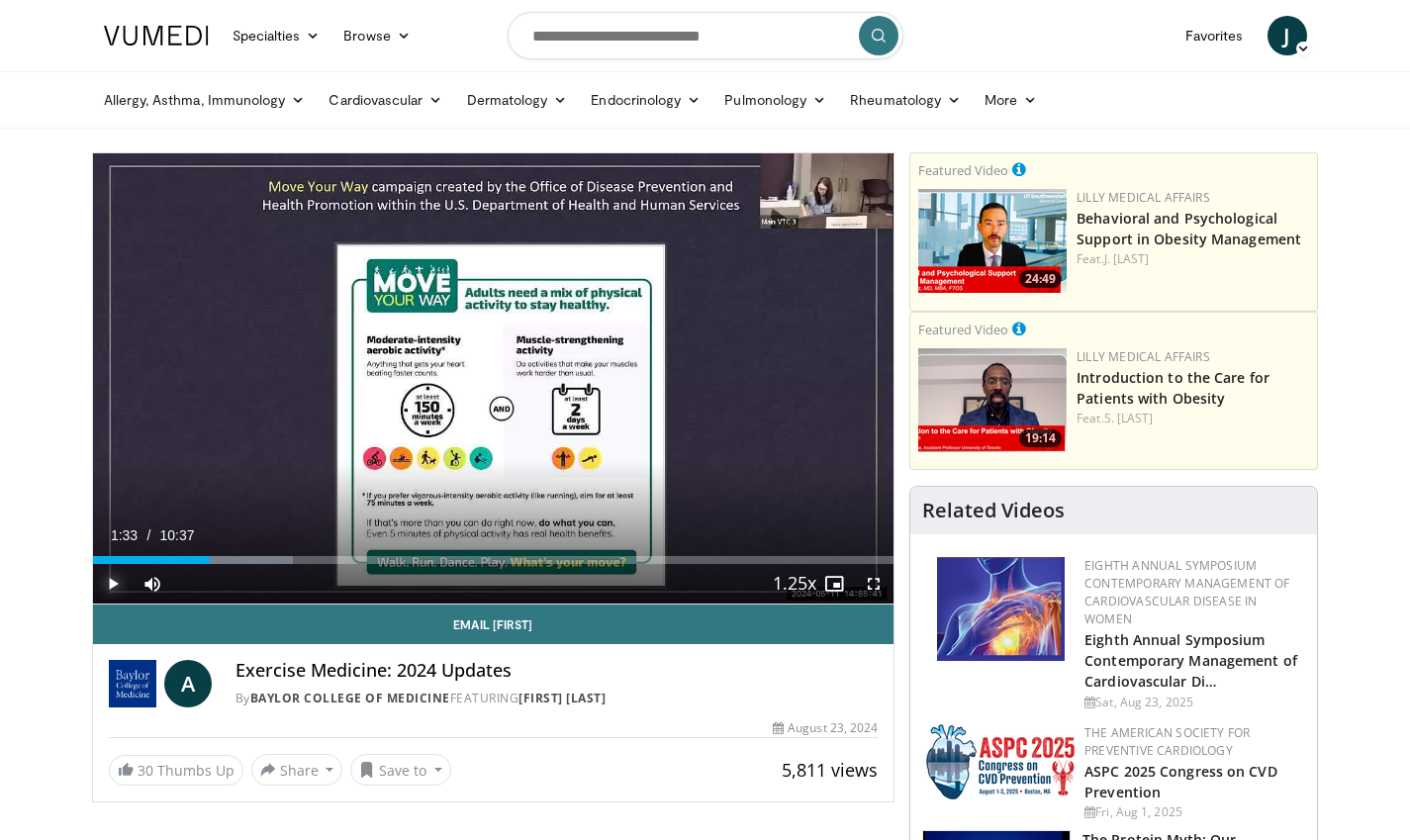 click at bounding box center [113, 584] 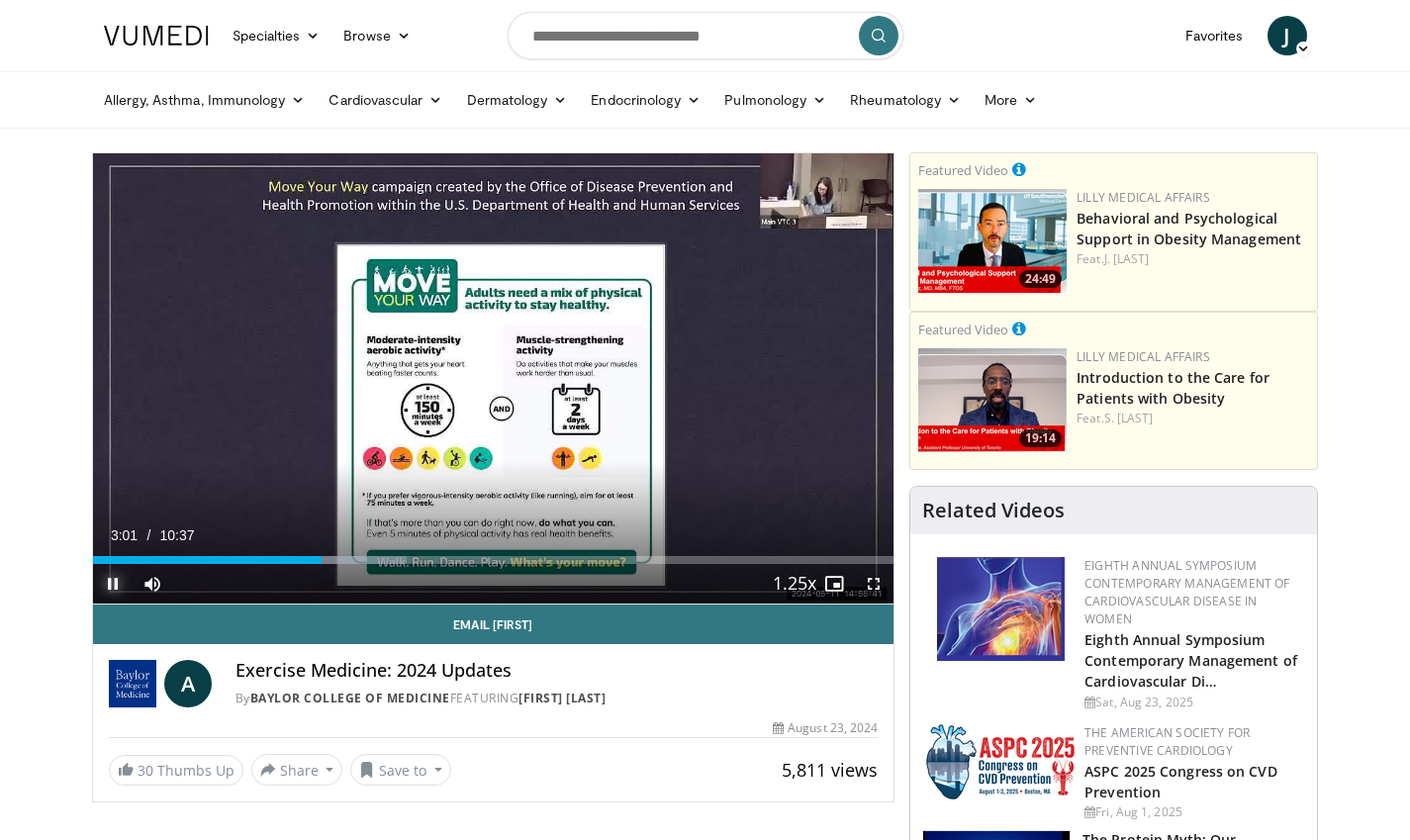 click at bounding box center (113, 584) 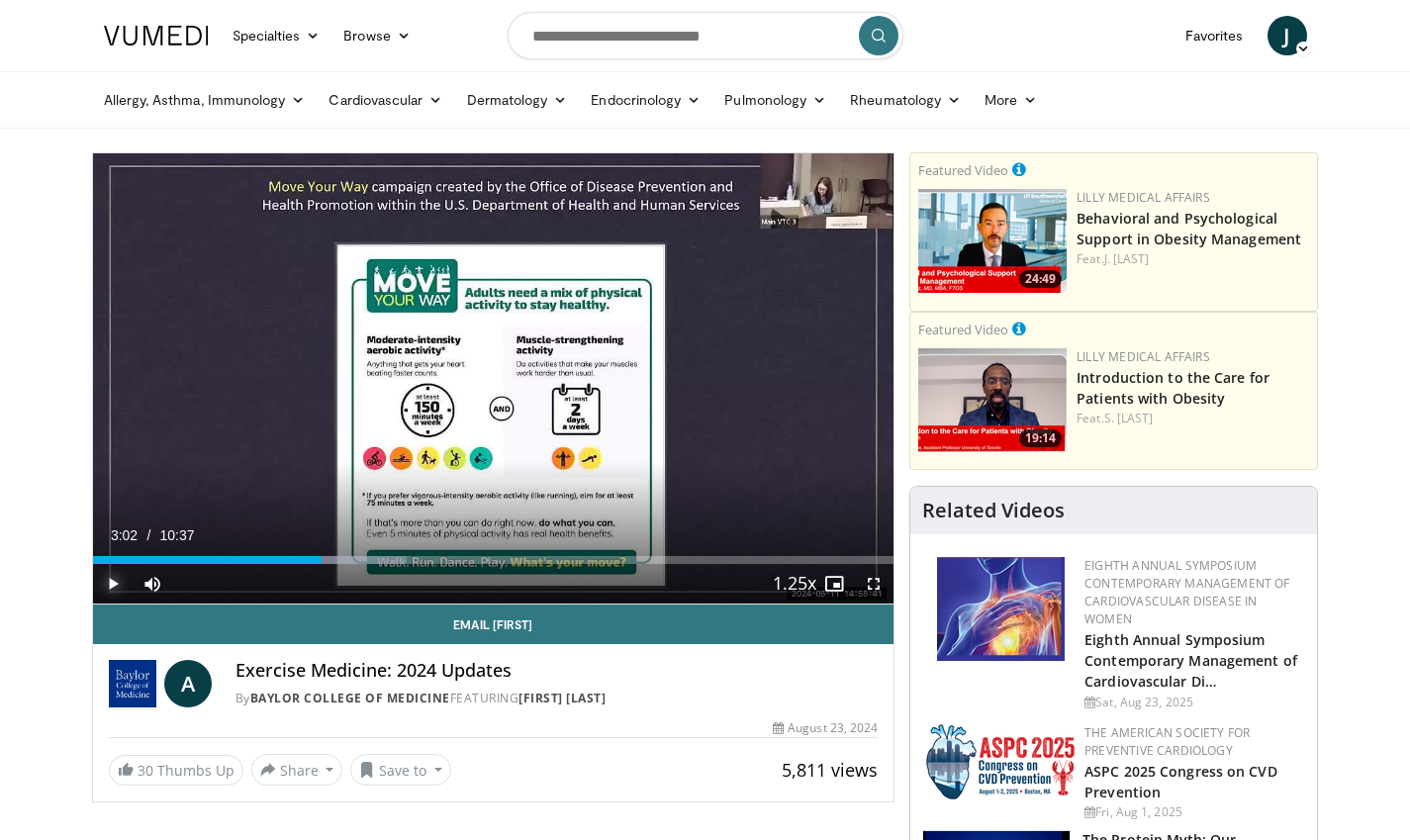 click at bounding box center [113, 584] 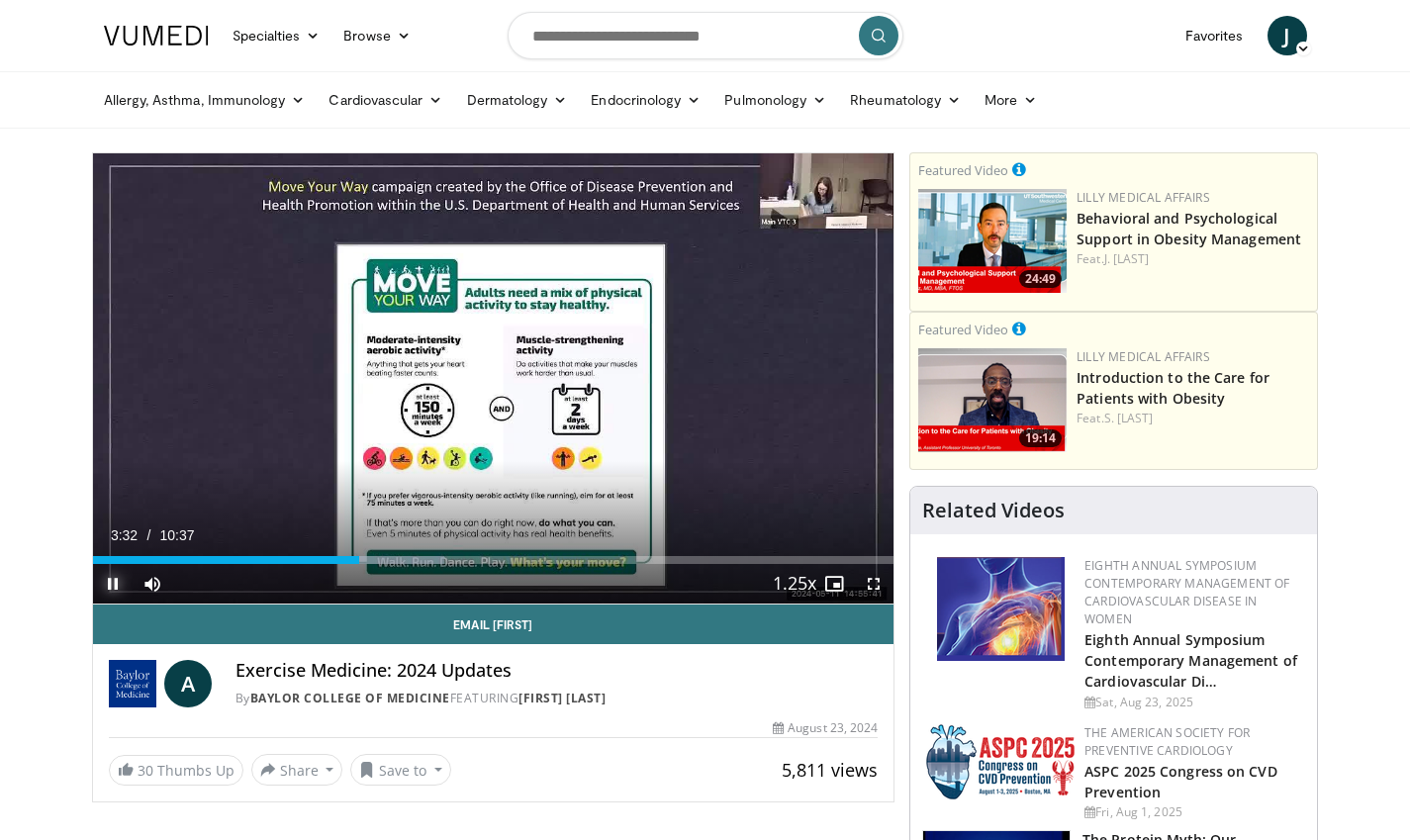 click at bounding box center (113, 584) 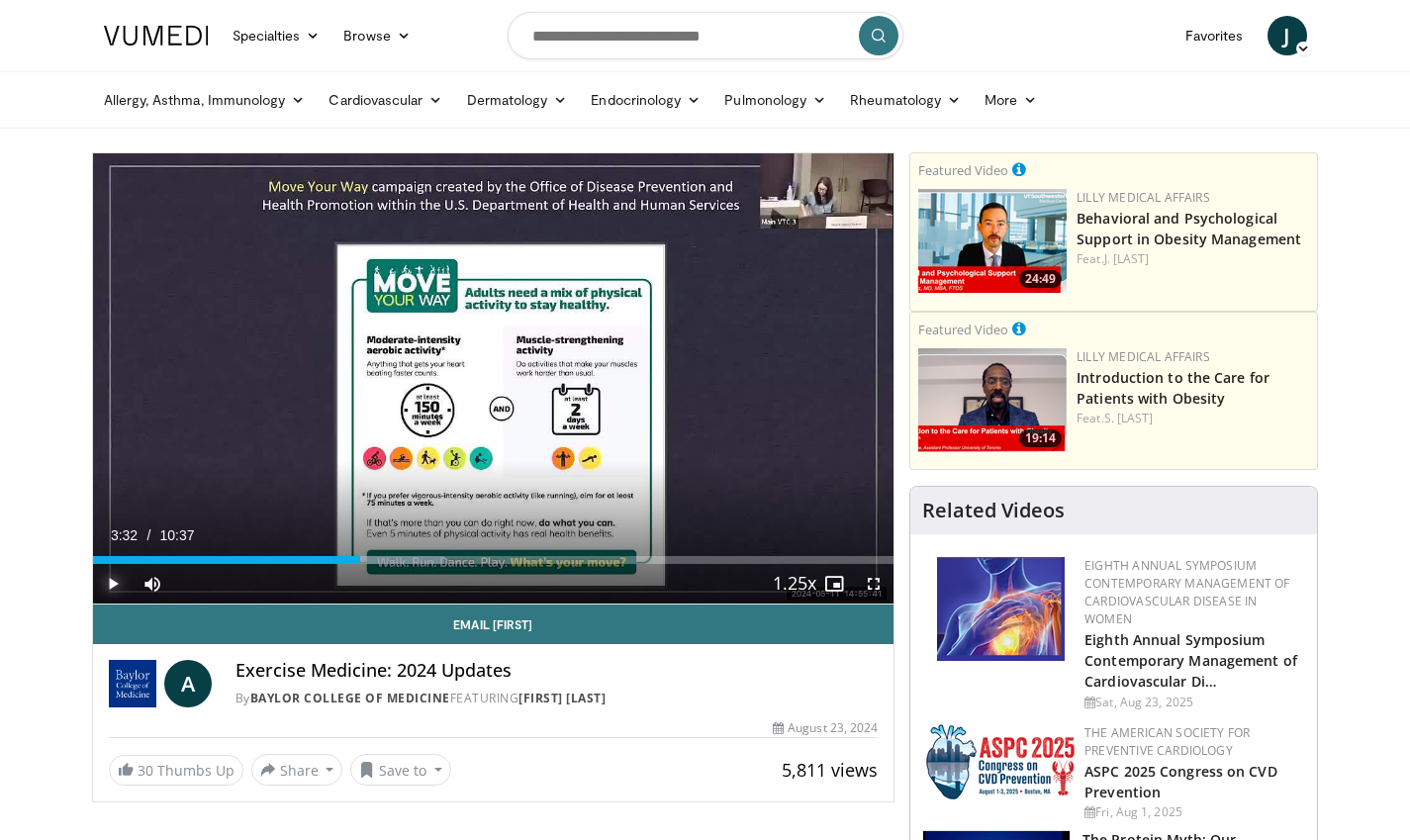 click at bounding box center [113, 584] 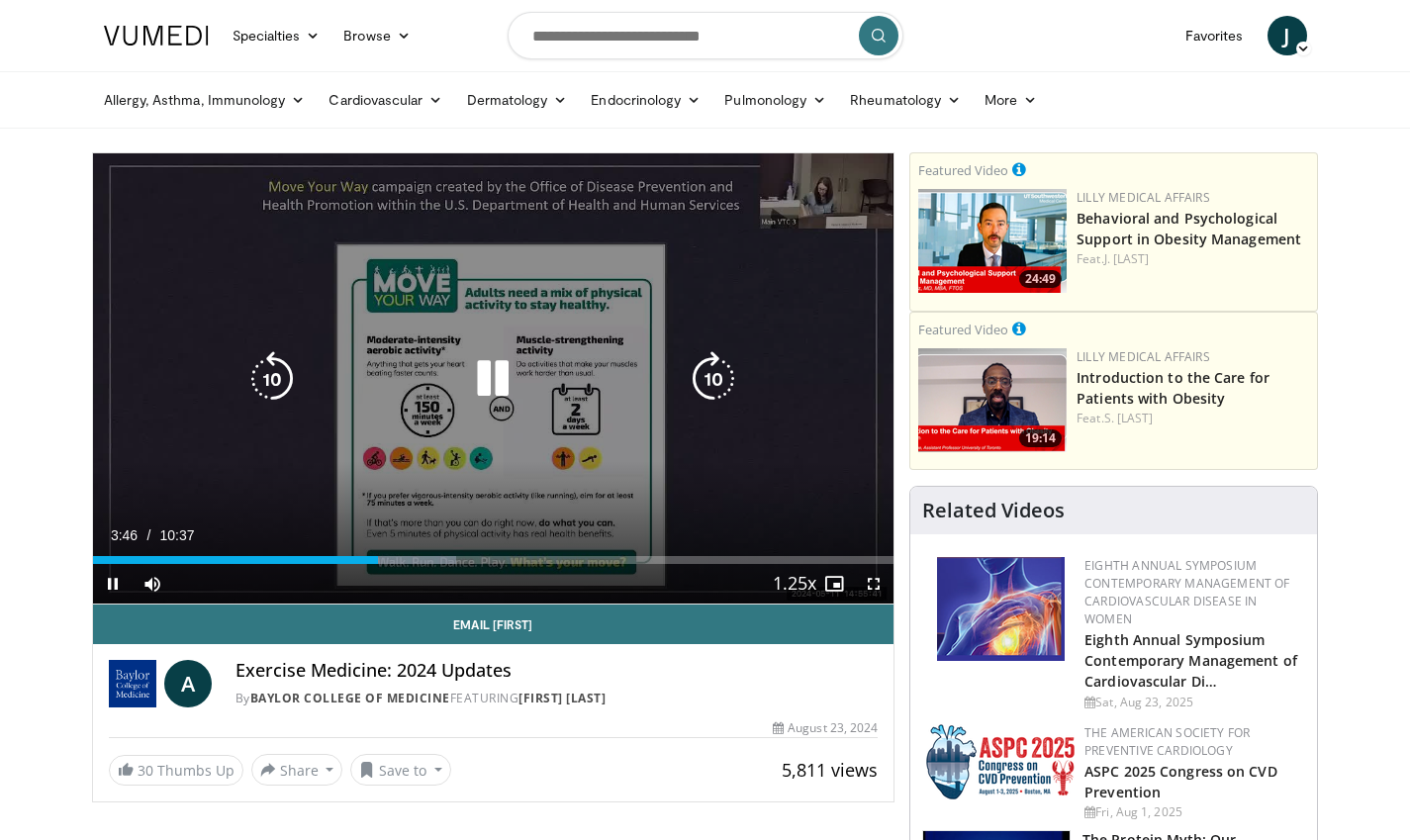 click at bounding box center (713, 379) 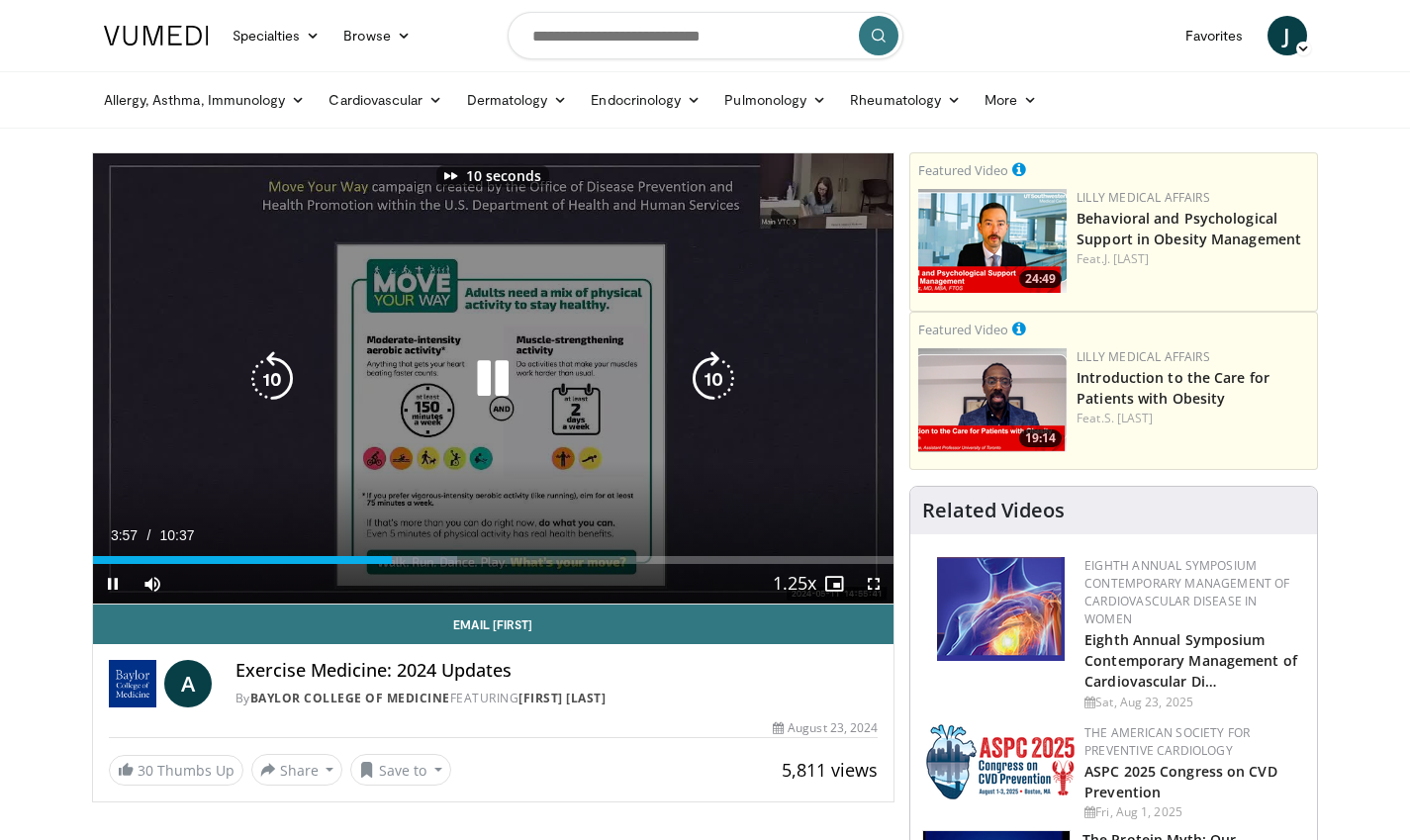 click at bounding box center [713, 379] 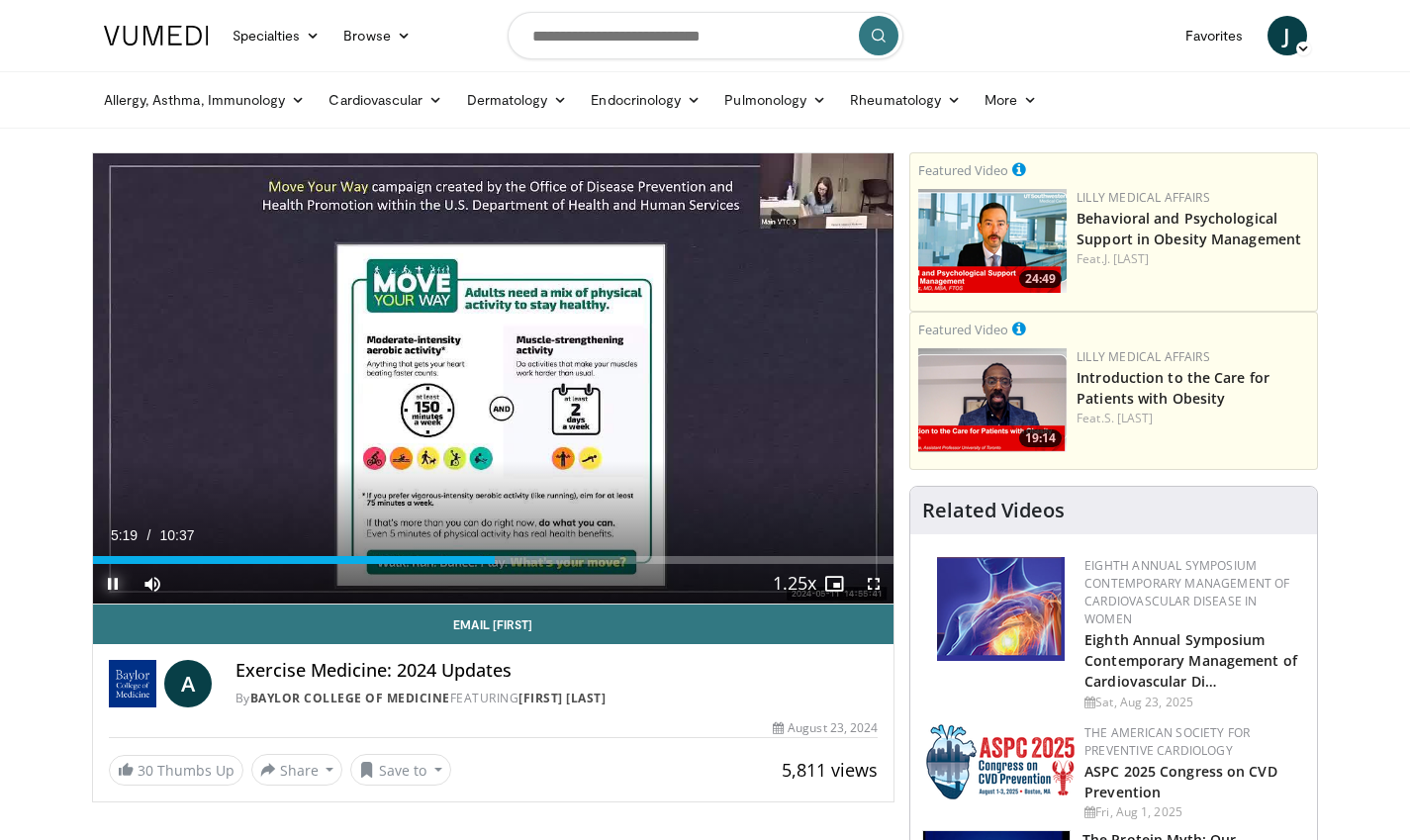 click at bounding box center [113, 584] 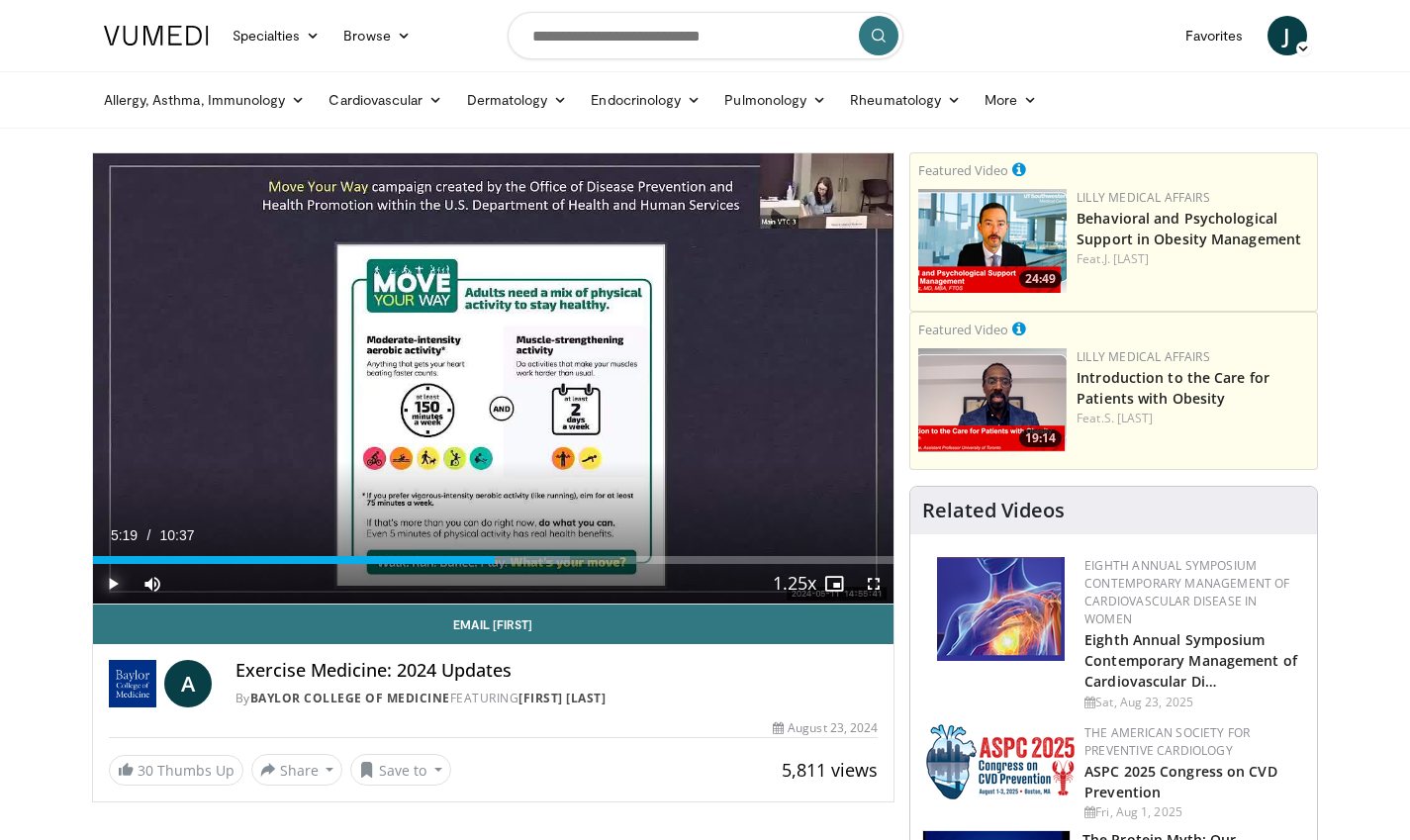 click at bounding box center (113, 584) 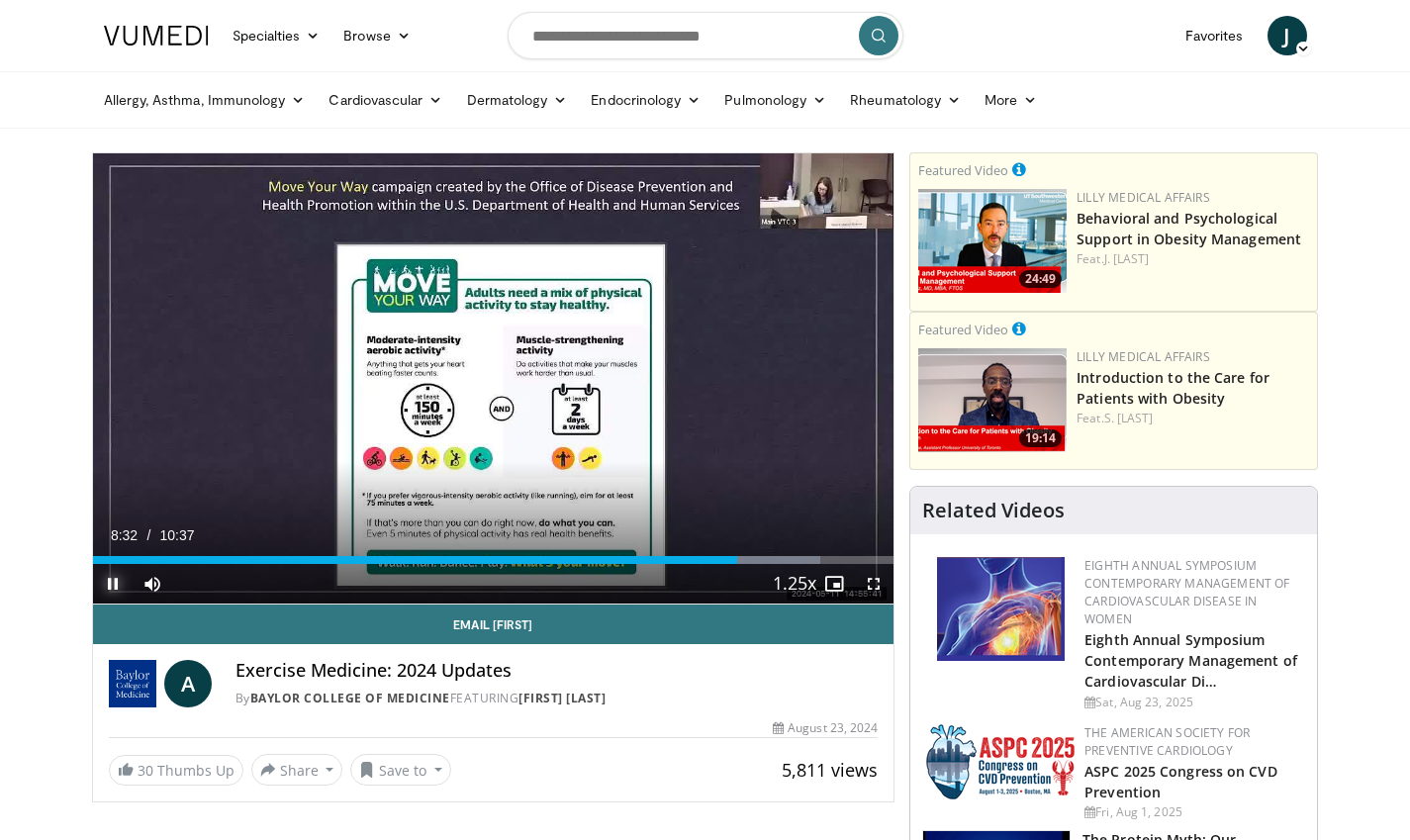 click at bounding box center [113, 584] 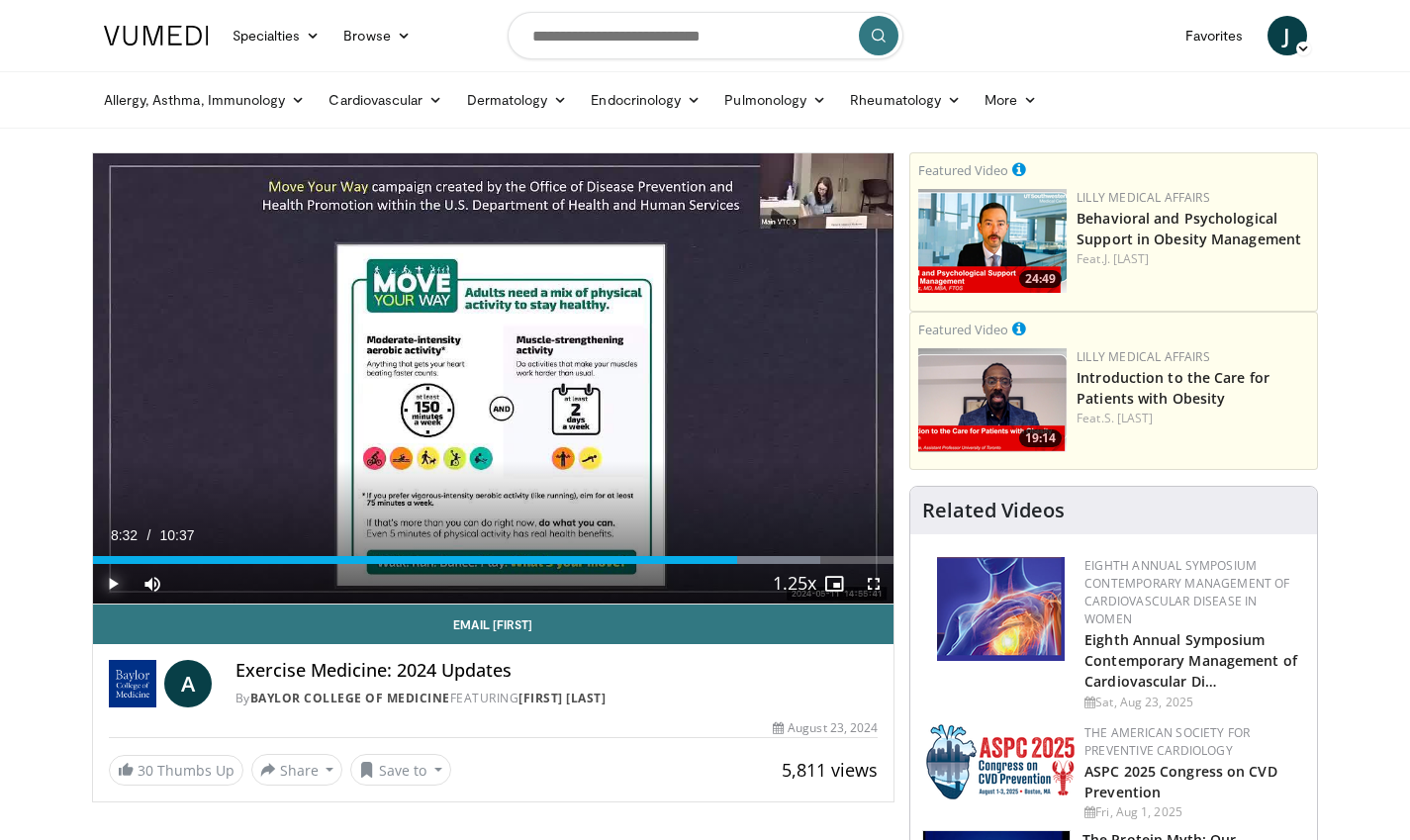 click at bounding box center [113, 584] 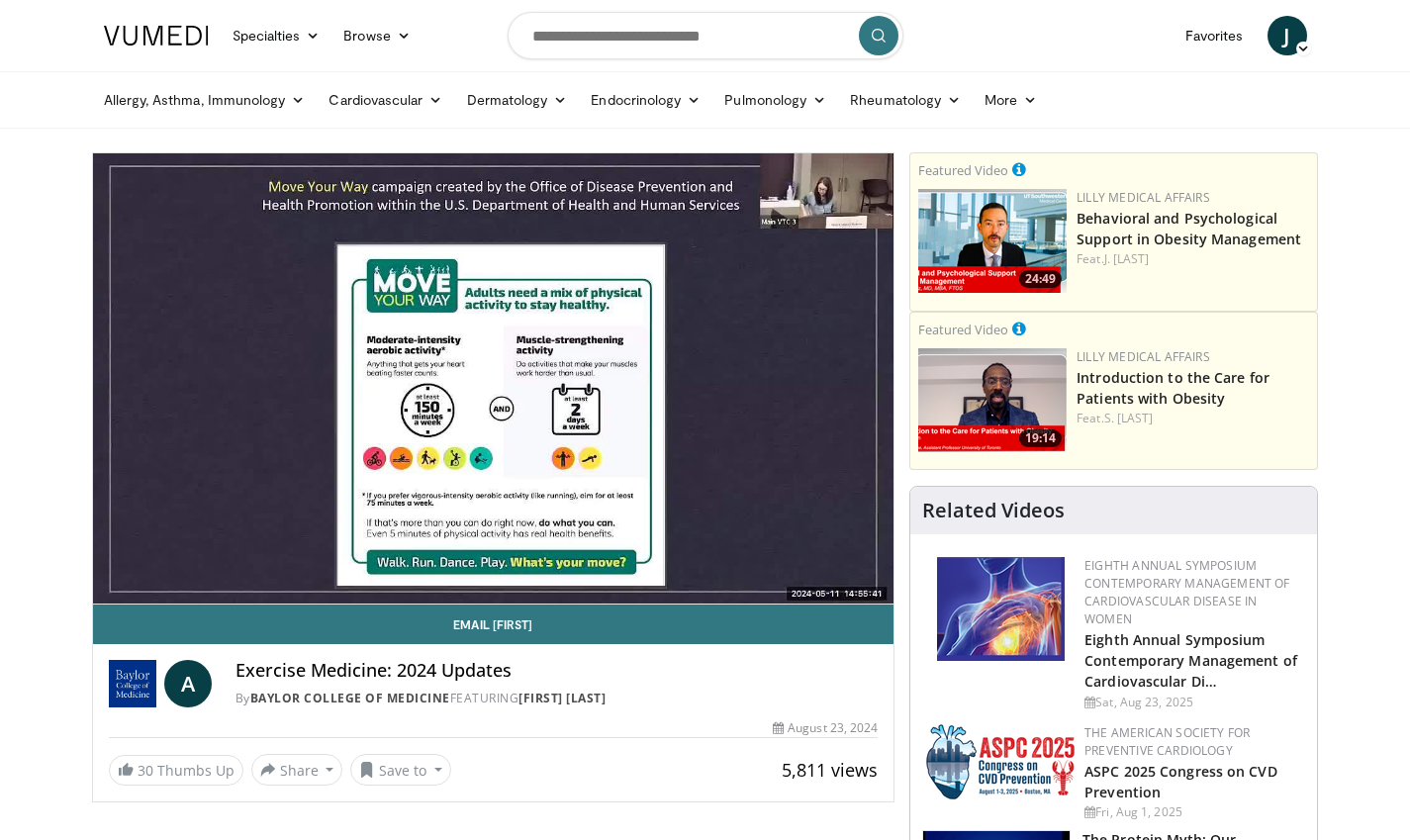 type 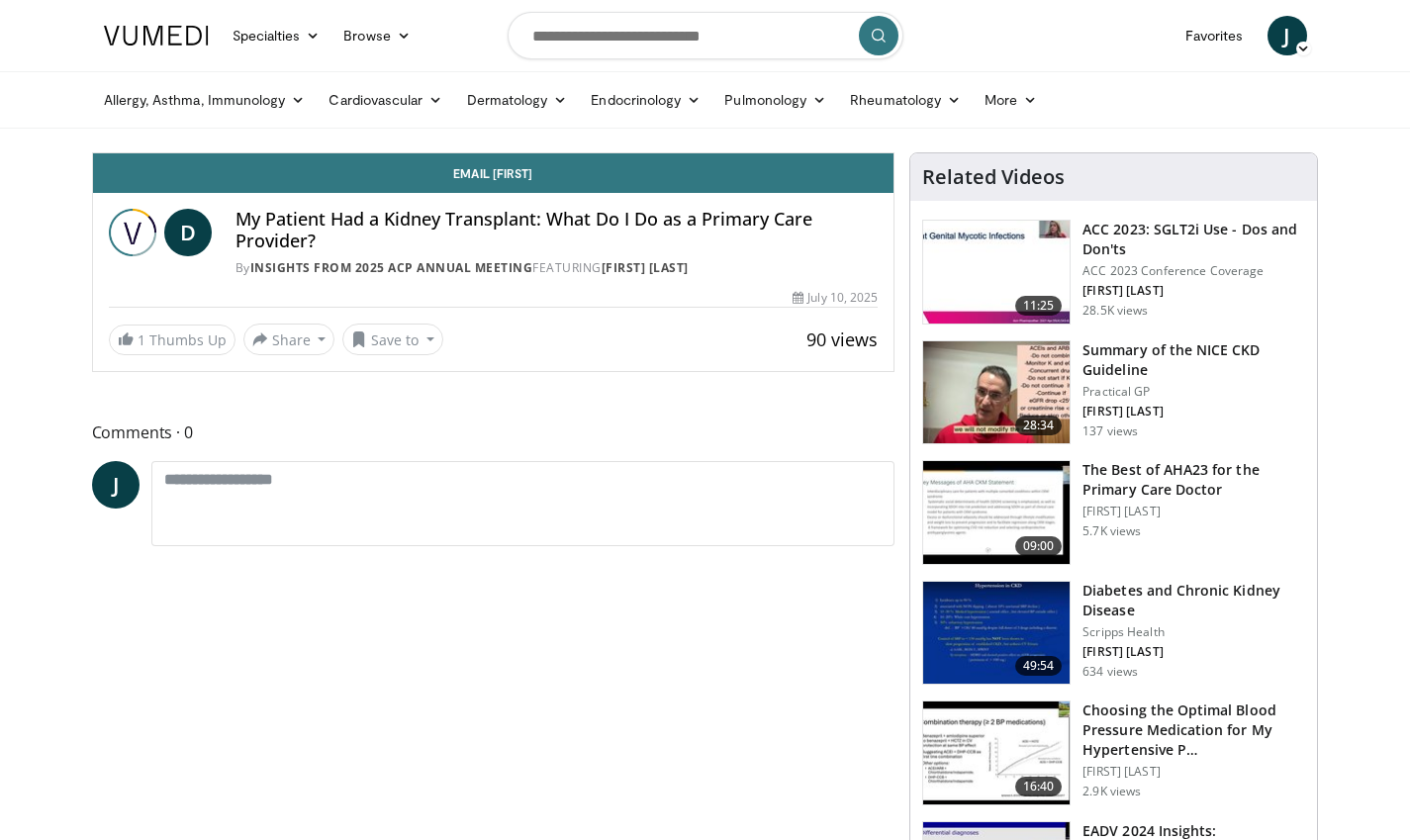 scroll, scrollTop: 0, scrollLeft: 0, axis: both 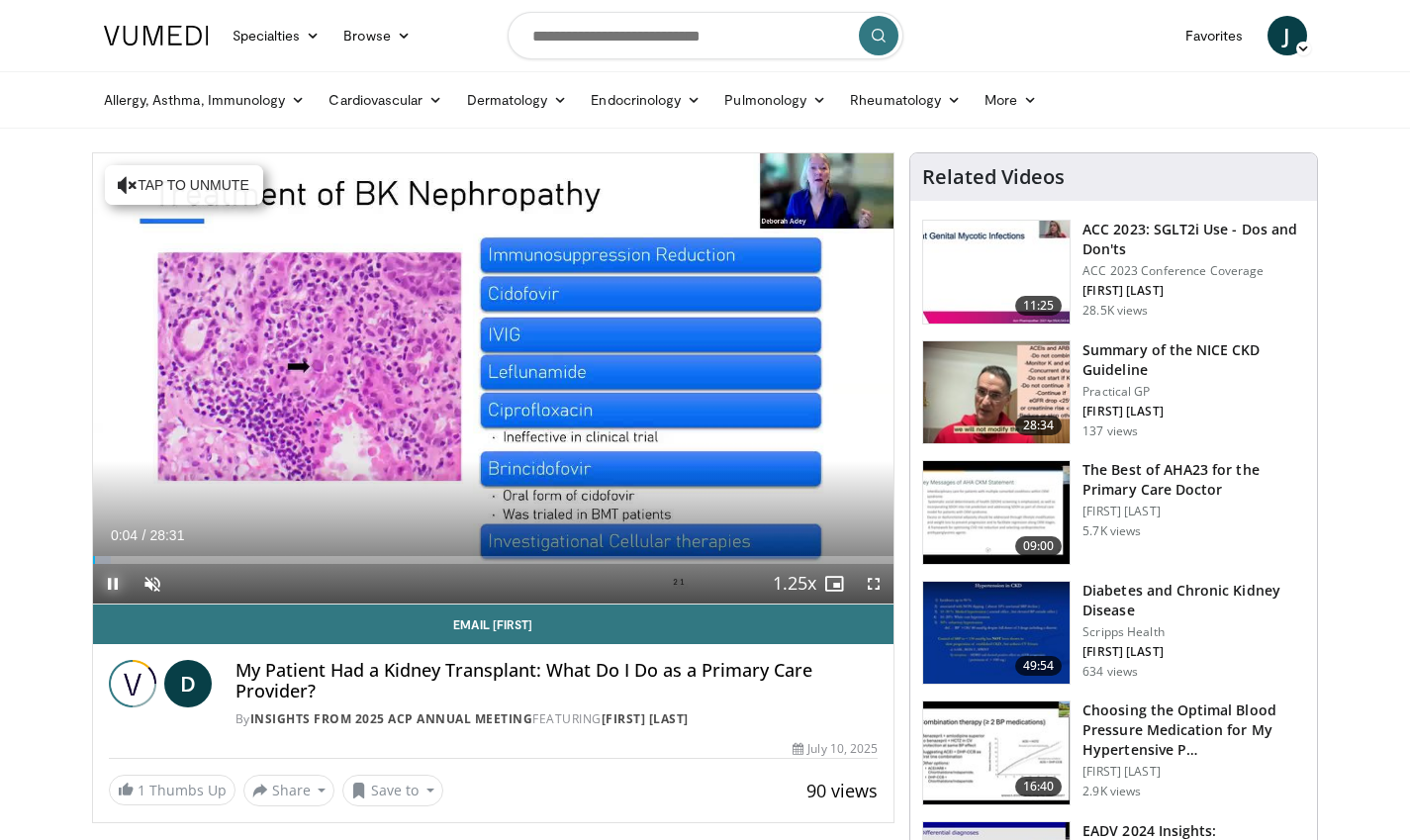 click at bounding box center [113, 584] 